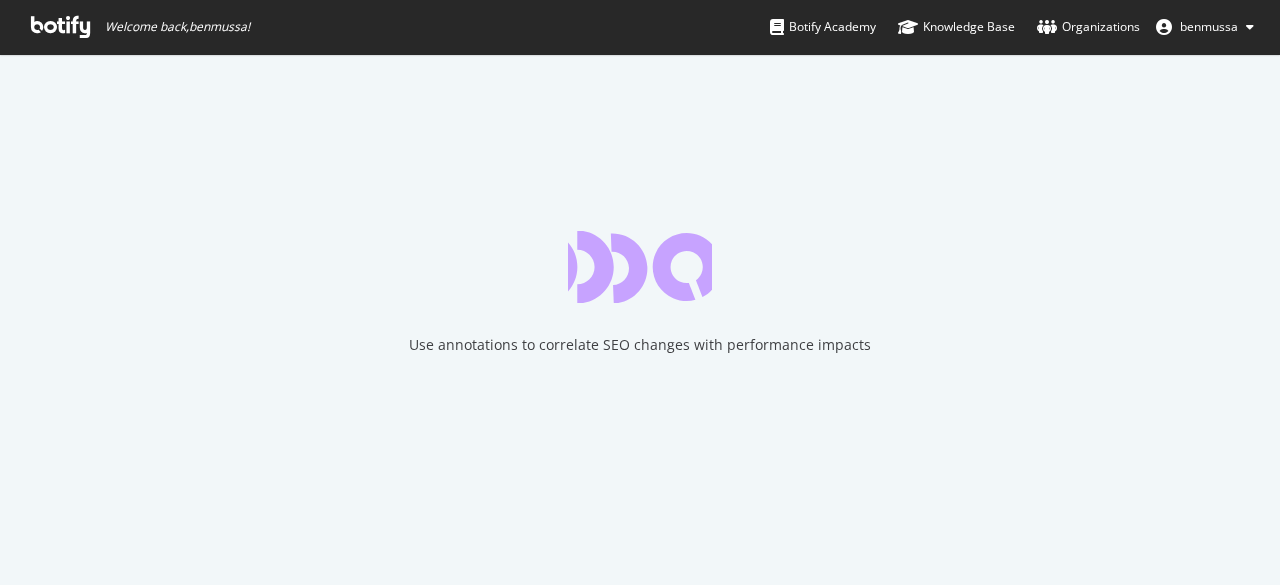 scroll, scrollTop: 0, scrollLeft: 0, axis: both 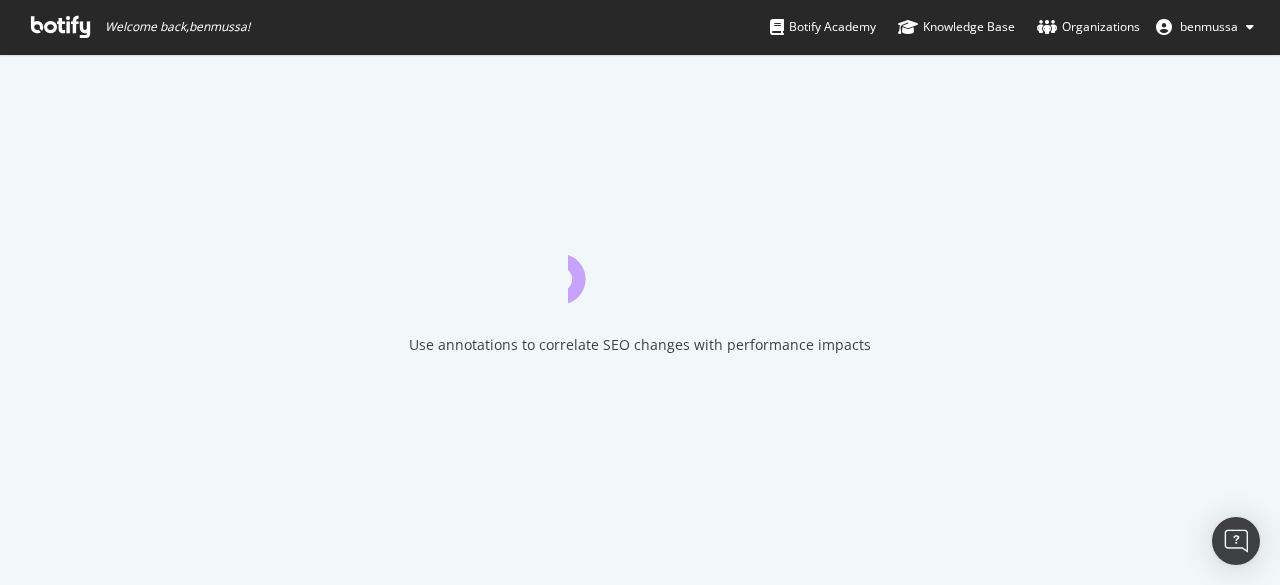 click on "Use annotations to correlate SEO changes with performance impacts" at bounding box center [640, 319] 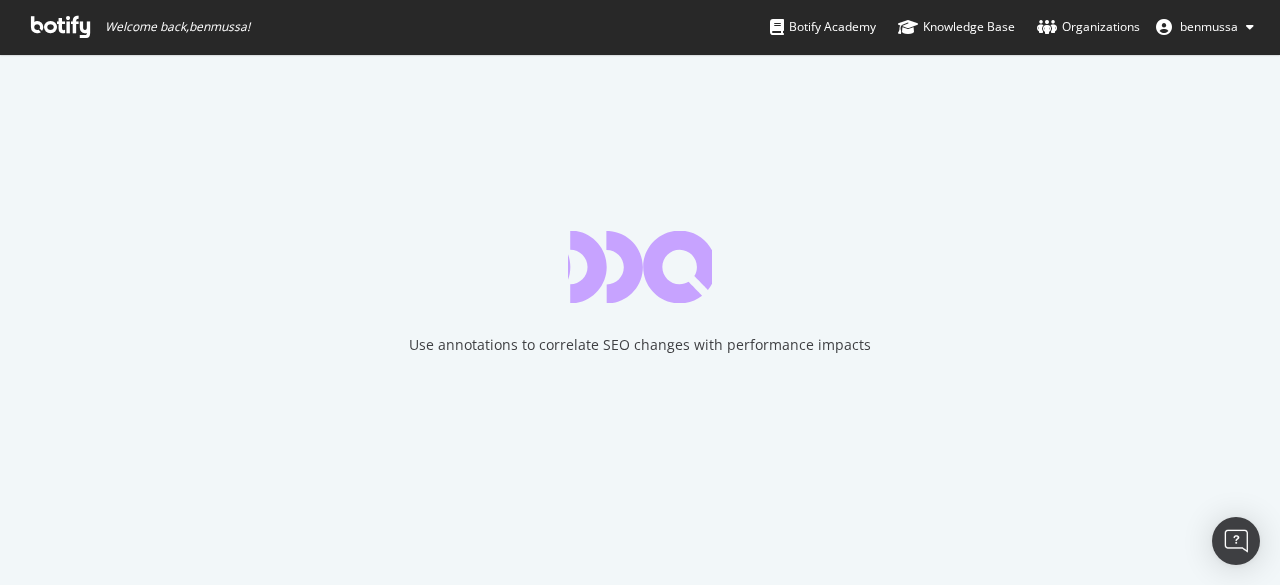 click at bounding box center [60, 27] 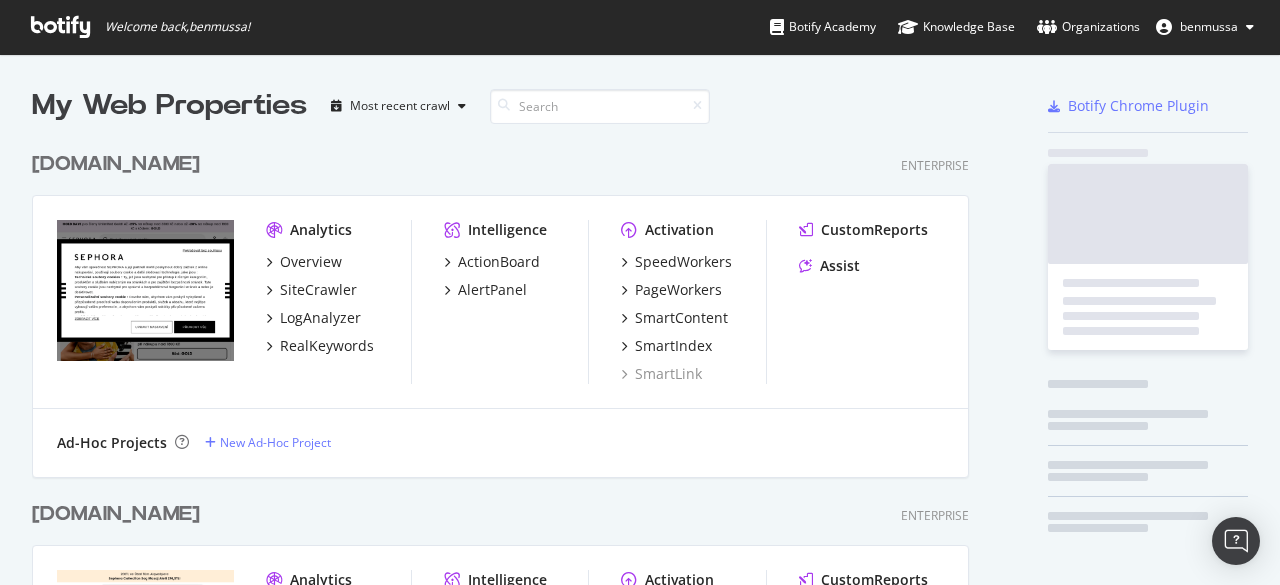 scroll, scrollTop: 16, scrollLeft: 16, axis: both 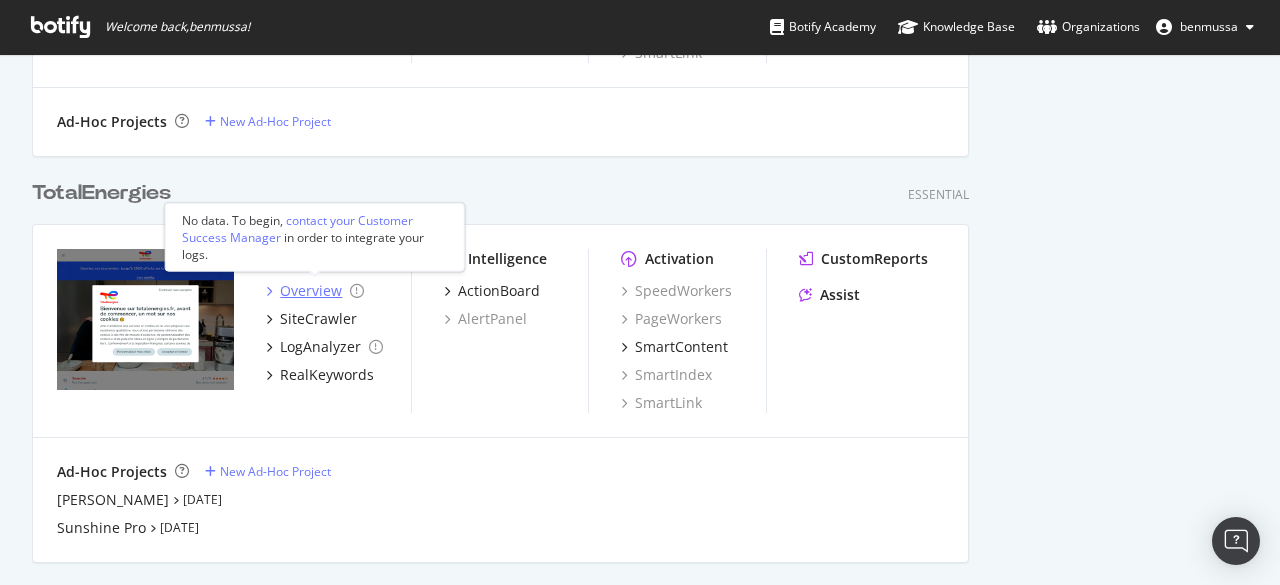 click on "Overview" at bounding box center [311, 291] 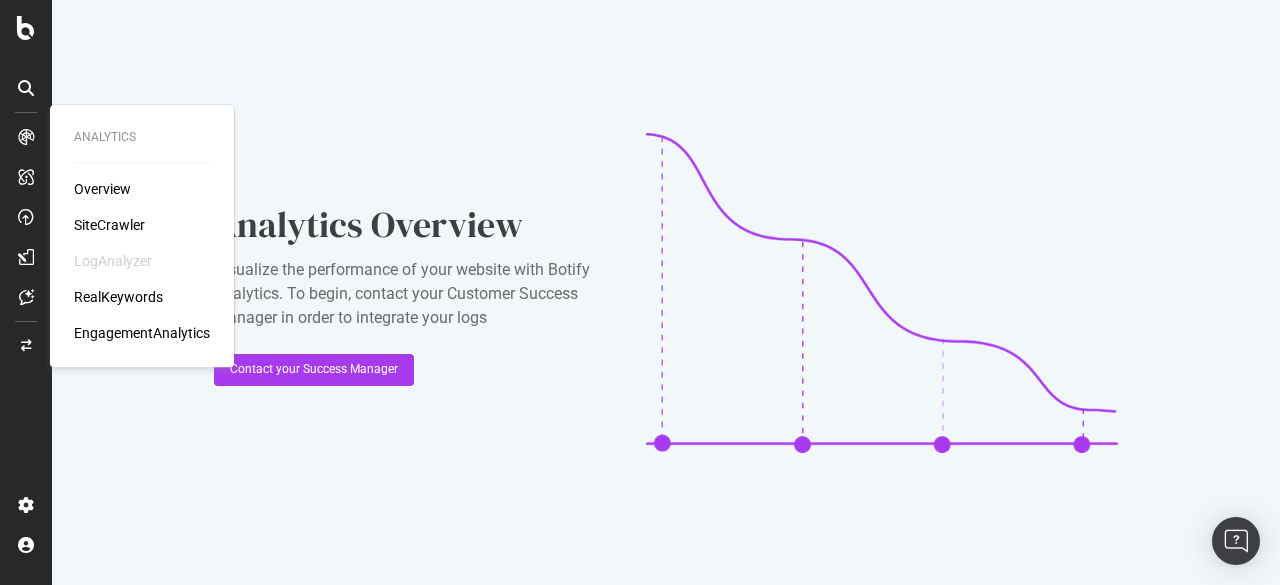 click on "Overview" at bounding box center (102, 189) 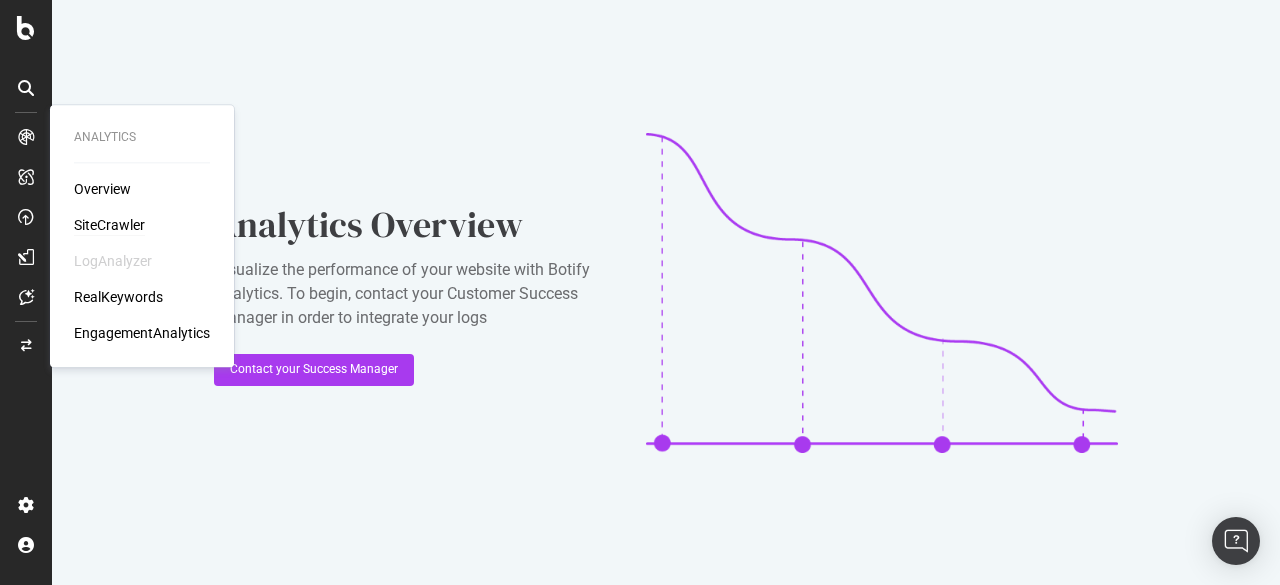 click on "SiteCrawler" at bounding box center [109, 225] 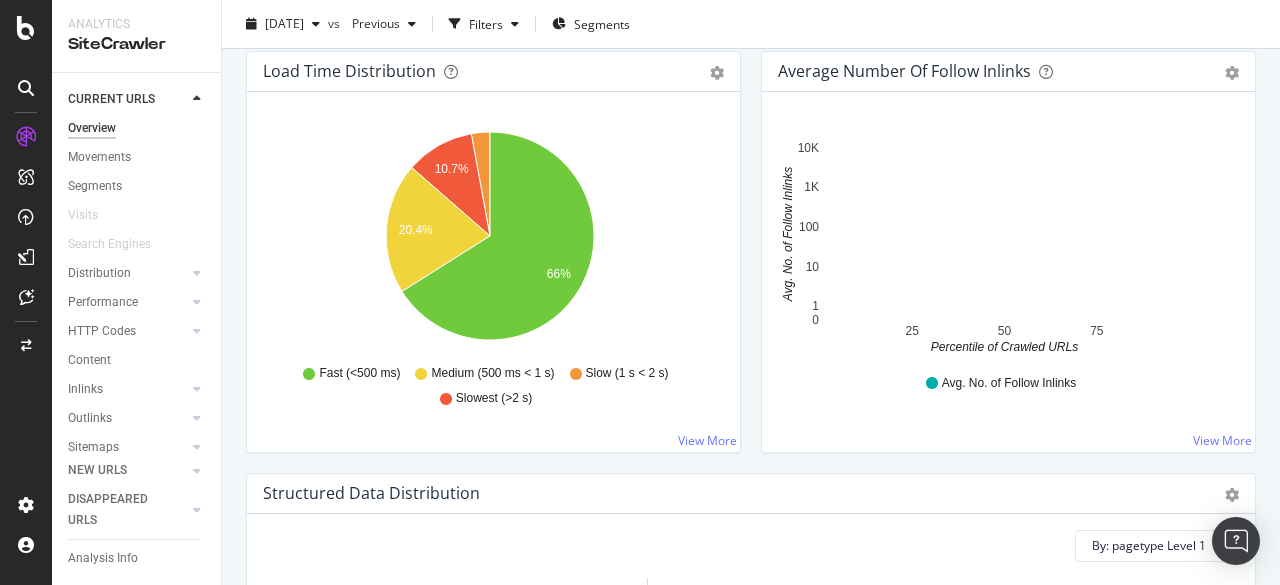 scroll, scrollTop: 1511, scrollLeft: 0, axis: vertical 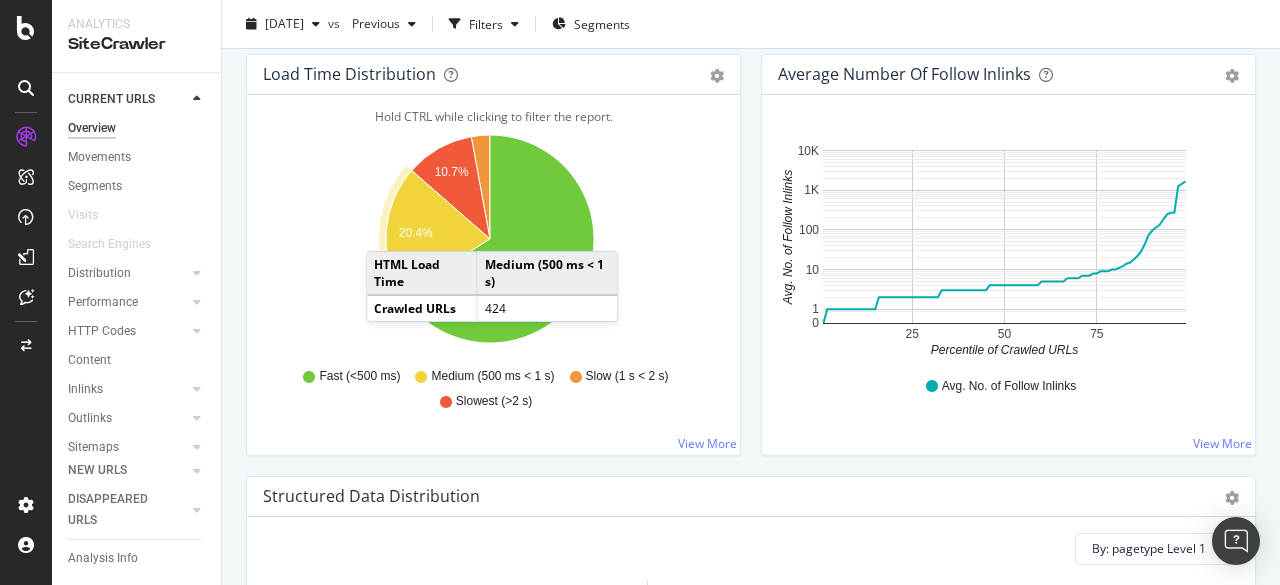 click 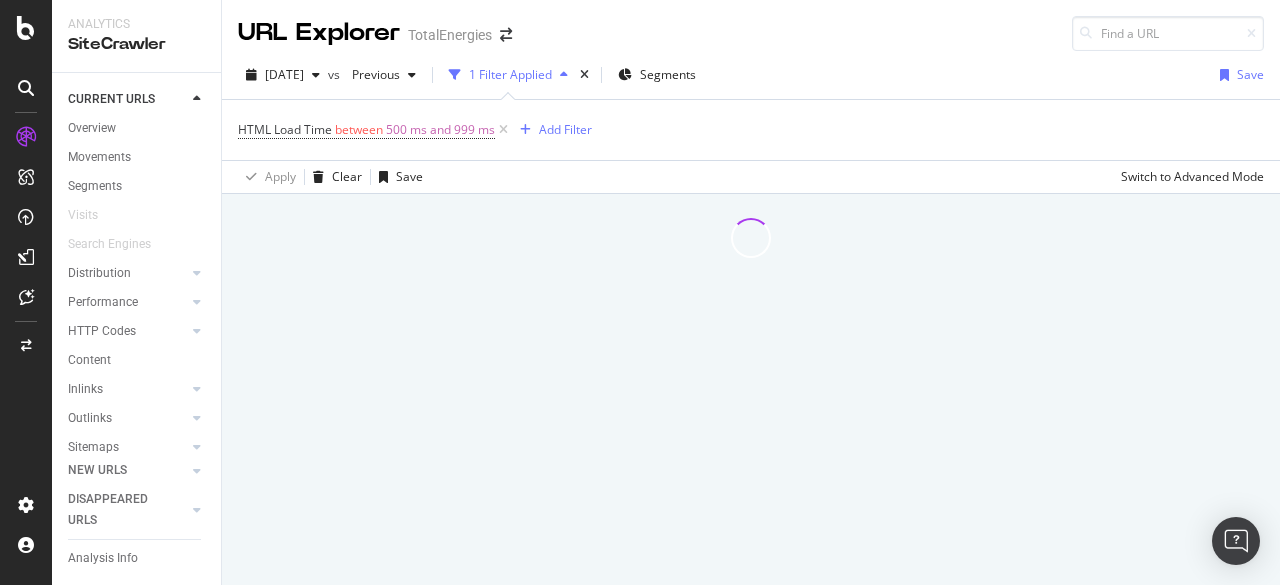 scroll, scrollTop: 0, scrollLeft: 0, axis: both 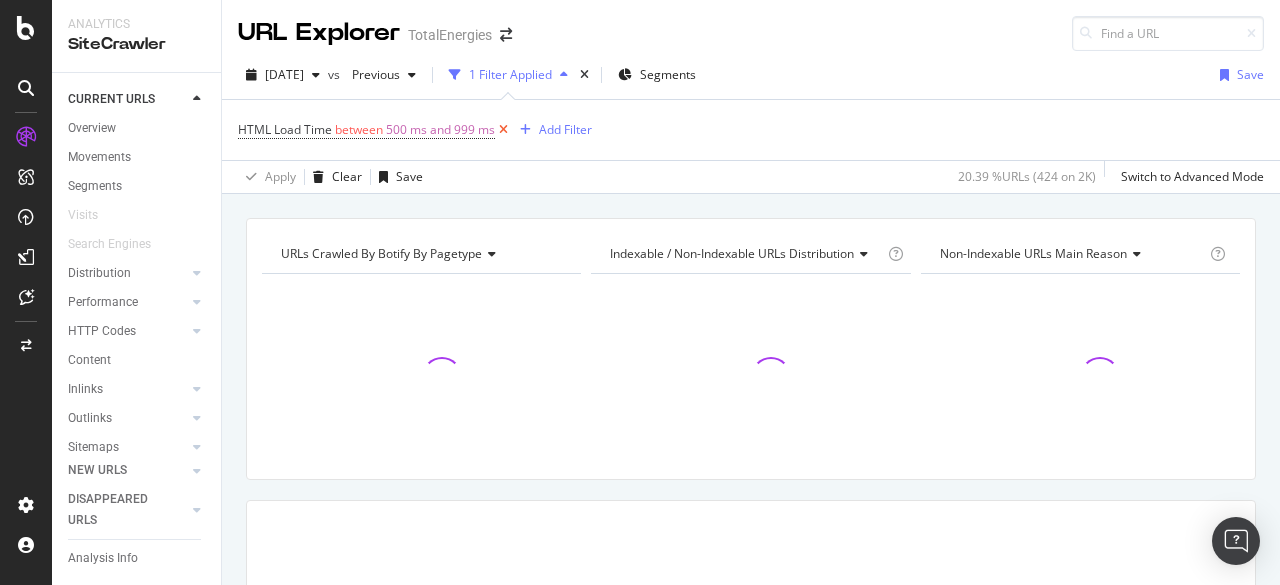 drag, startPoint x: 414, startPoint y: 229, endPoint x: 502, endPoint y: 132, distance: 130.96947 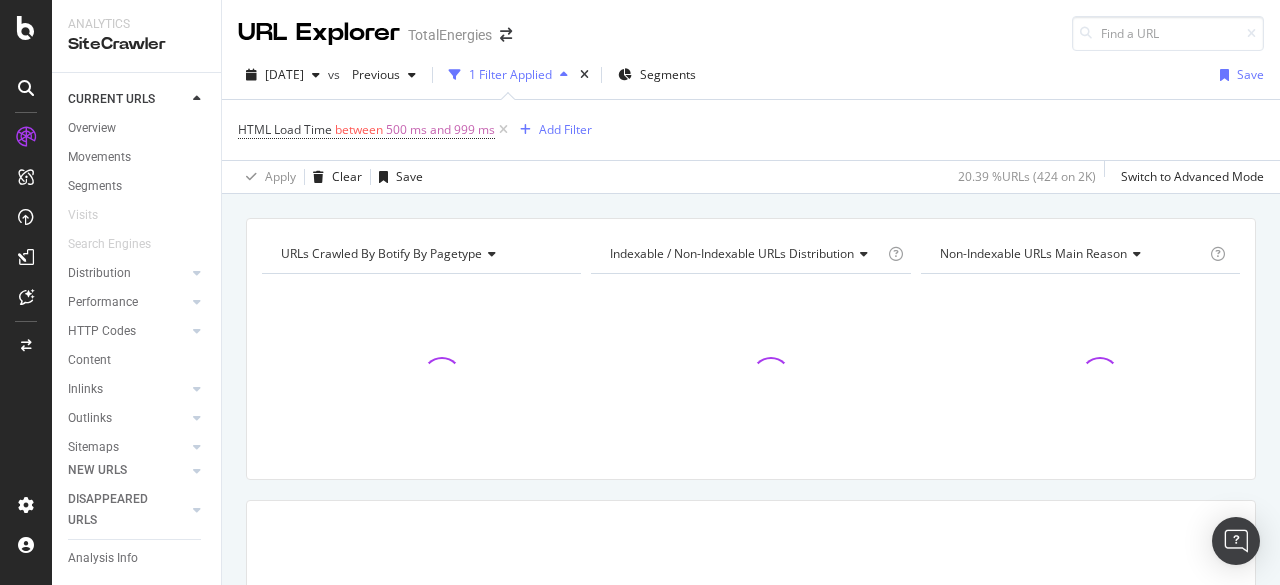 click on "HTML Load Time   between     500 ms and 999 ms Add Filter" at bounding box center [751, 130] 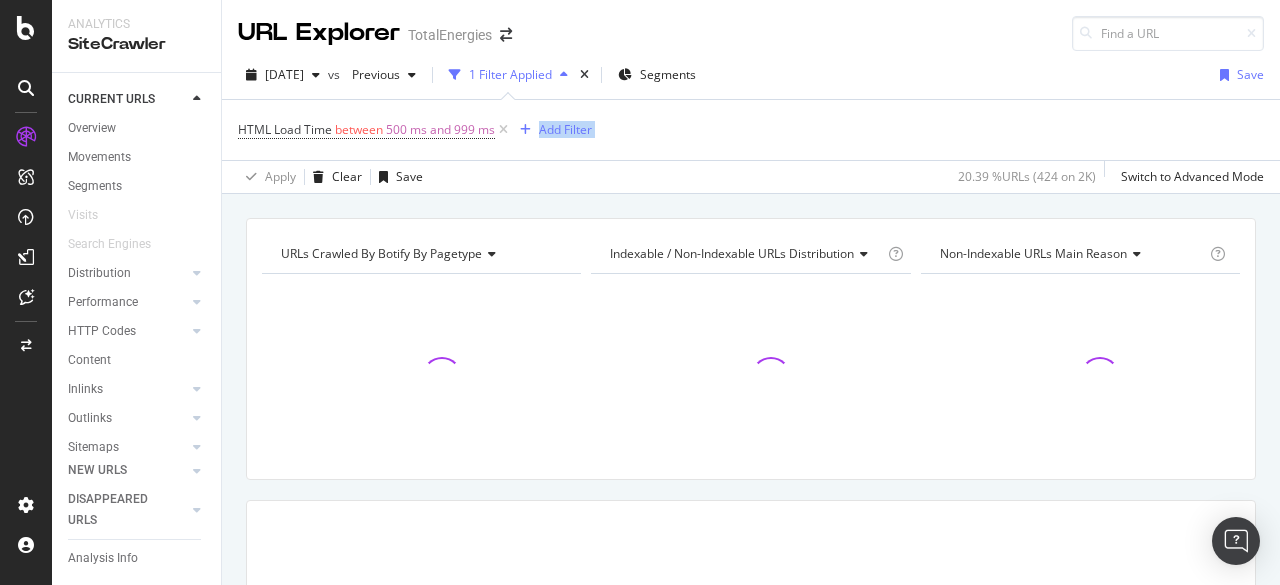 click on "HTML Load Time   between     500 ms and 999 ms Add Filter" at bounding box center [751, 130] 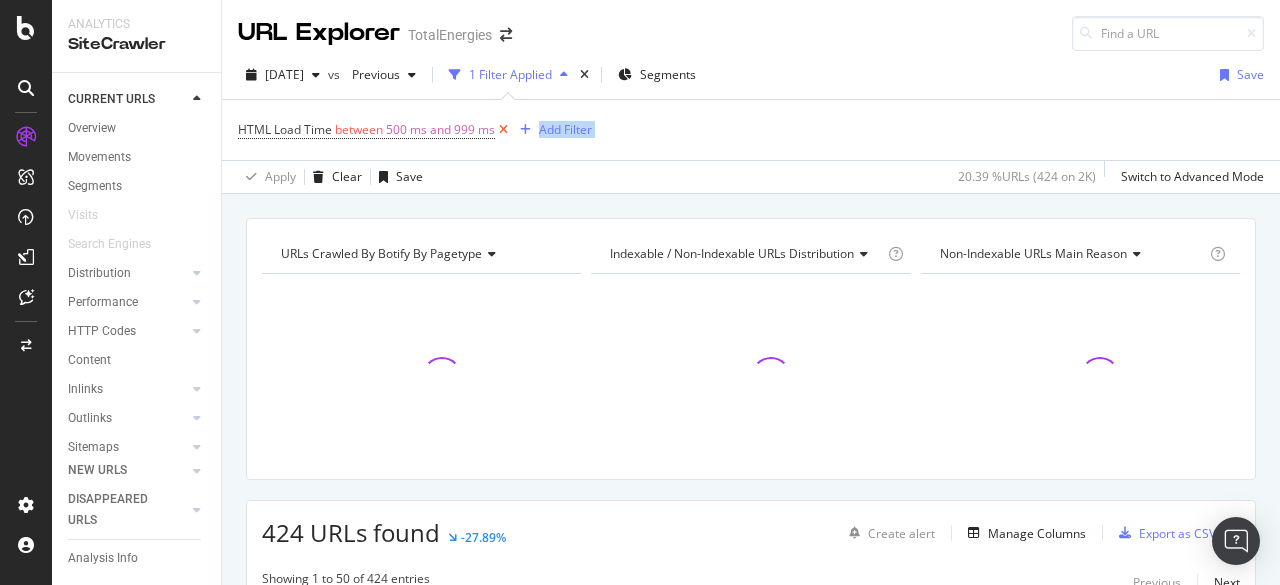 drag, startPoint x: 608, startPoint y: 139, endPoint x: 506, endPoint y: 124, distance: 103.09704 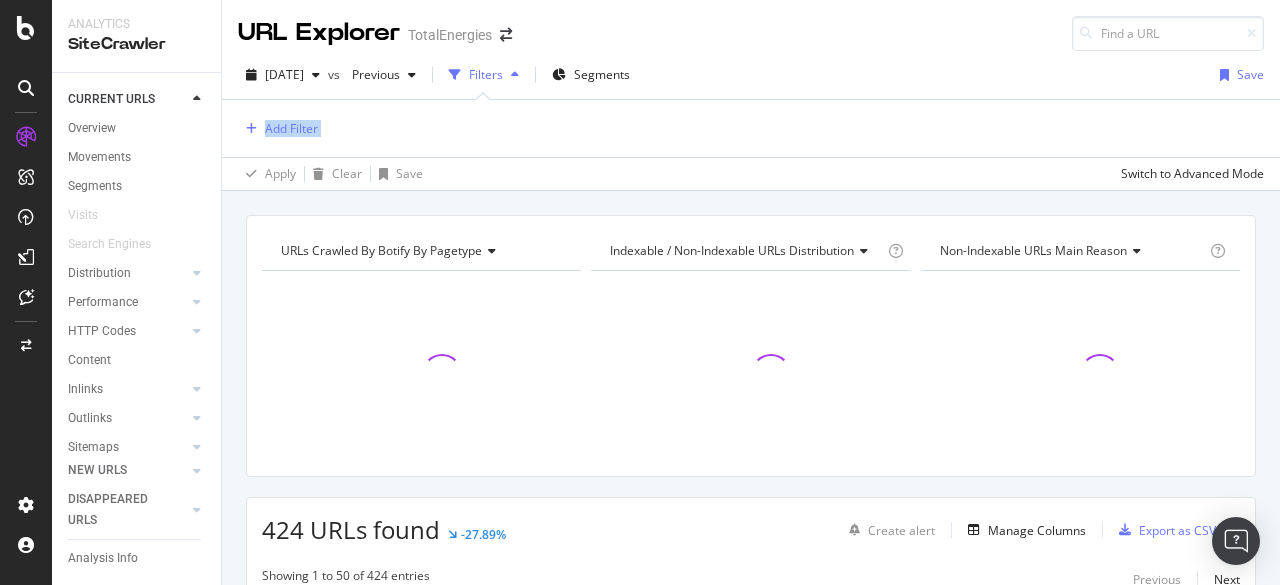 click on "Add Filter" at bounding box center (751, 128) 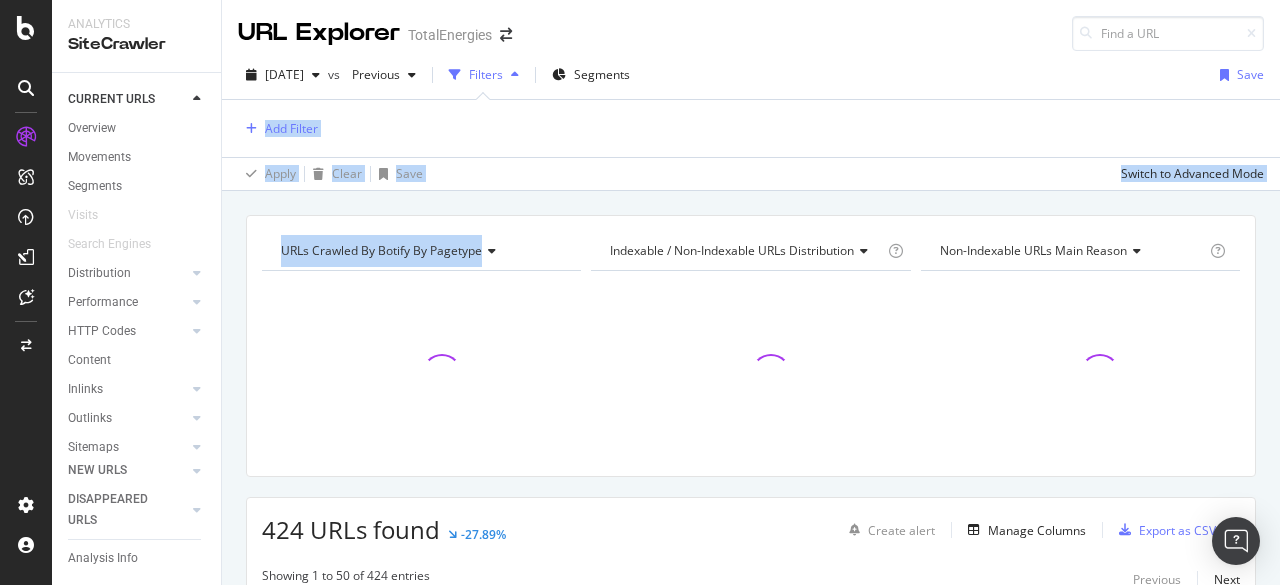drag, startPoint x: 506, startPoint y: 124, endPoint x: 413, endPoint y: 215, distance: 130.11533 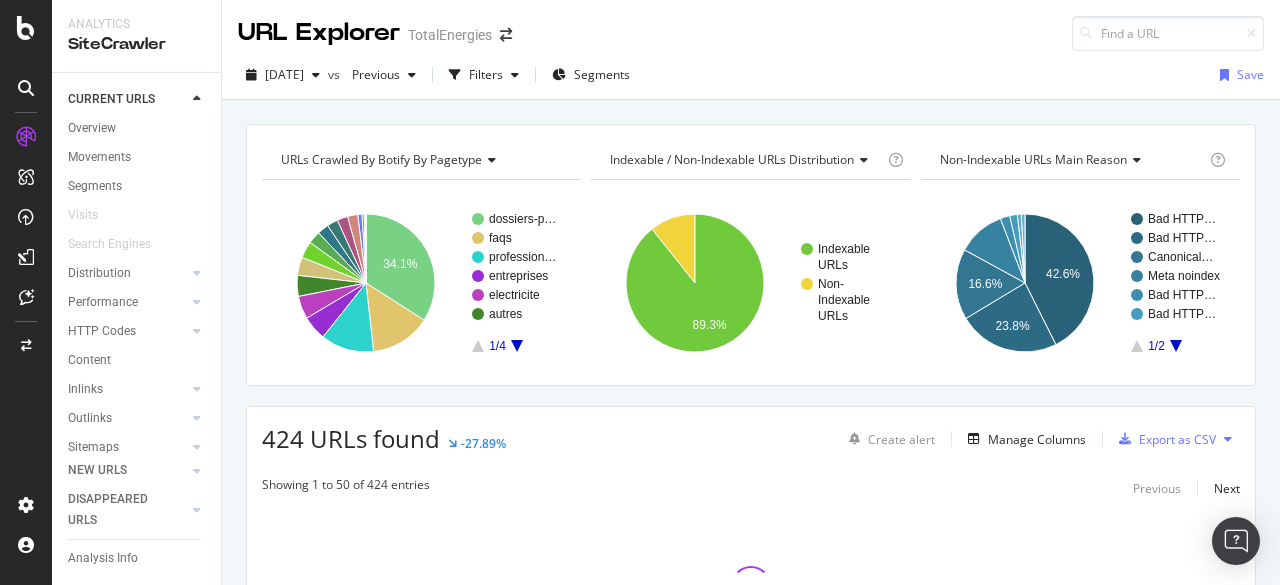 click on "URLs Crawled By Botify By pagetype
Chart (by Value) Table Expand Export as CSV Export as PNG Add to Custom Report
×
dossiers-p… faqs profession… entreprises electricite autres 1/4 34.1% pagetype Crawled URLs dossiers-parlons-energie 708 faqs 295 professionnels 259 entreprises 120 electricite 112 autres 102 gaz 89 collectivite 82 actualites-parlons-energie 61 autoconsommation 56 electricite-et-gaz 53 pourquoi-nous-choisir 52 espace-client 50 devenir-client 20 souscrire 10 cee 6 devis 2 contact 1 home 1 0/0" at bounding box center (421, 255) 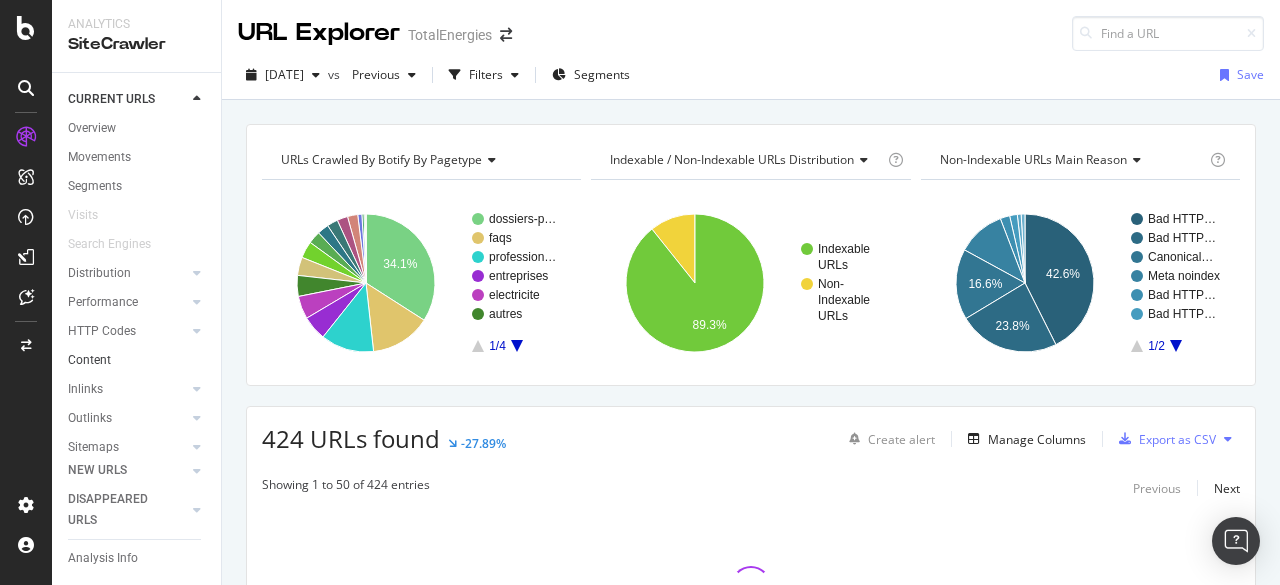 click on "Content" at bounding box center [137, 360] 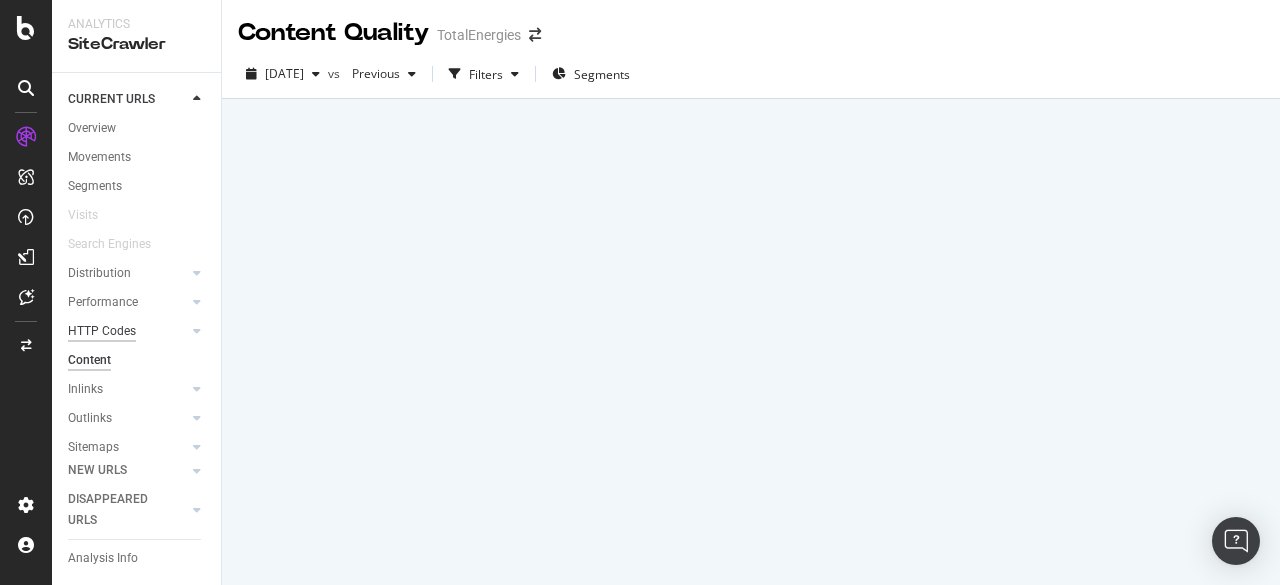 drag, startPoint x: 166, startPoint y: 355, endPoint x: 118, endPoint y: 321, distance: 58.821766 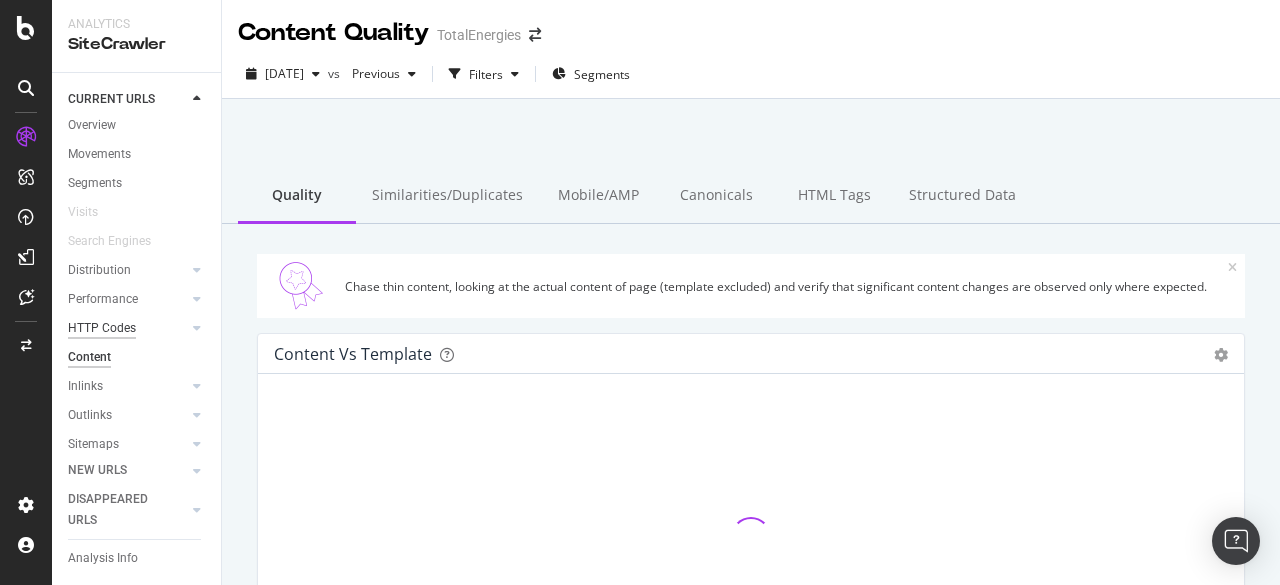 scroll, scrollTop: 1, scrollLeft: 0, axis: vertical 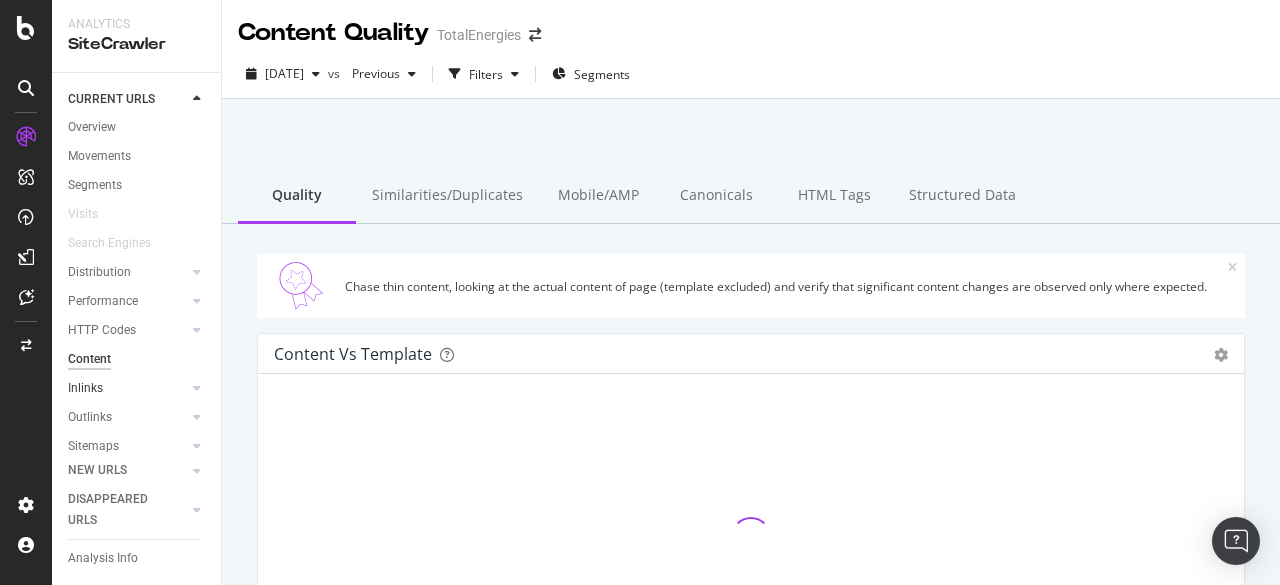 click on "Inlinks" at bounding box center [127, 388] 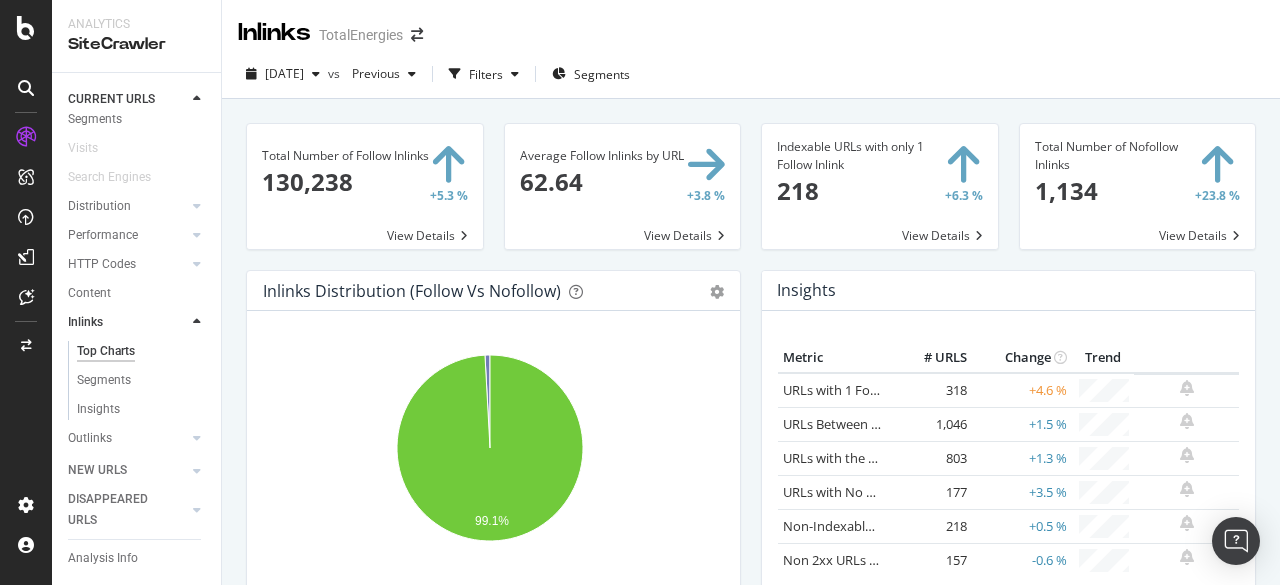 scroll, scrollTop: 68, scrollLeft: 0, axis: vertical 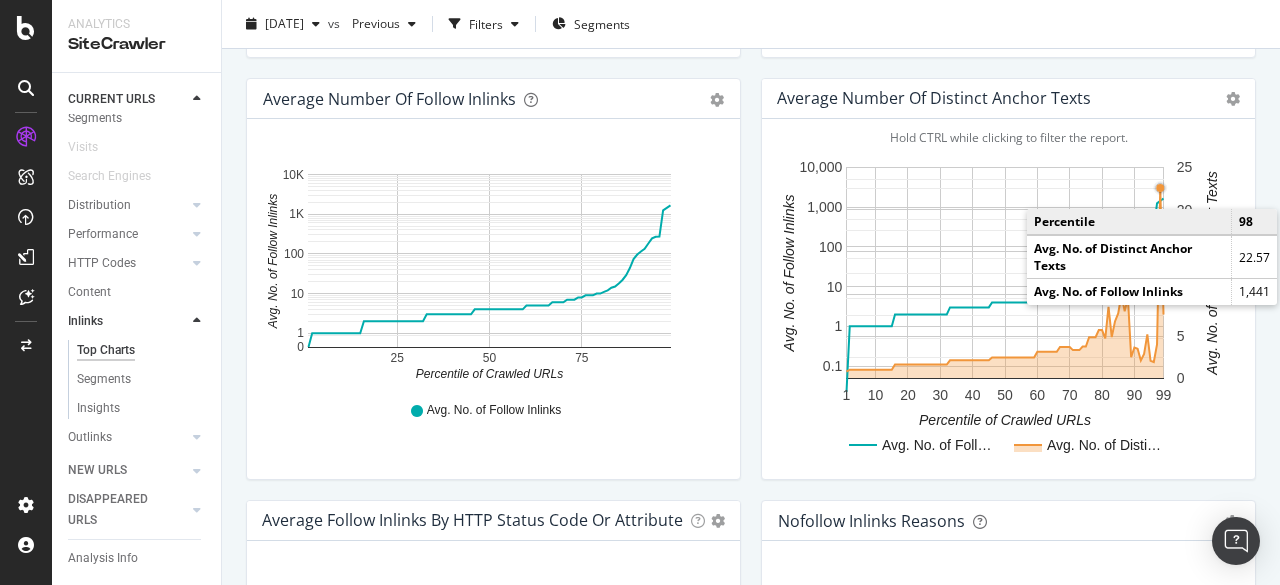 click 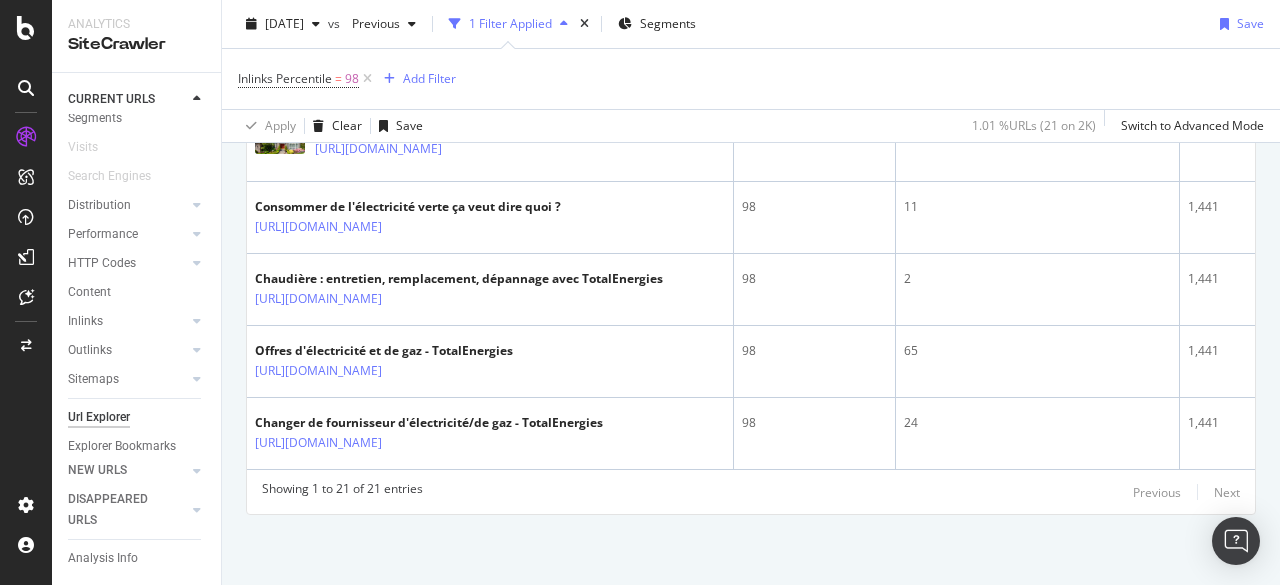 scroll, scrollTop: 1890, scrollLeft: 0, axis: vertical 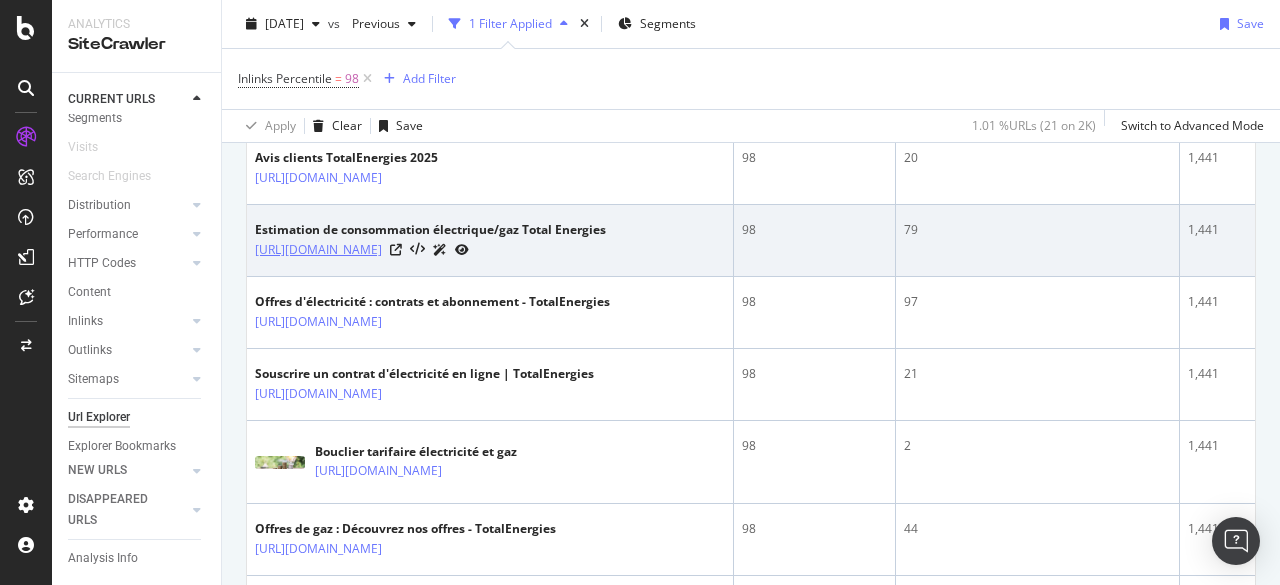 click on "https://www.totalenergies.fr/particuliers/electricite-et-gaz/simulateur-de-consommation" at bounding box center (318, 250) 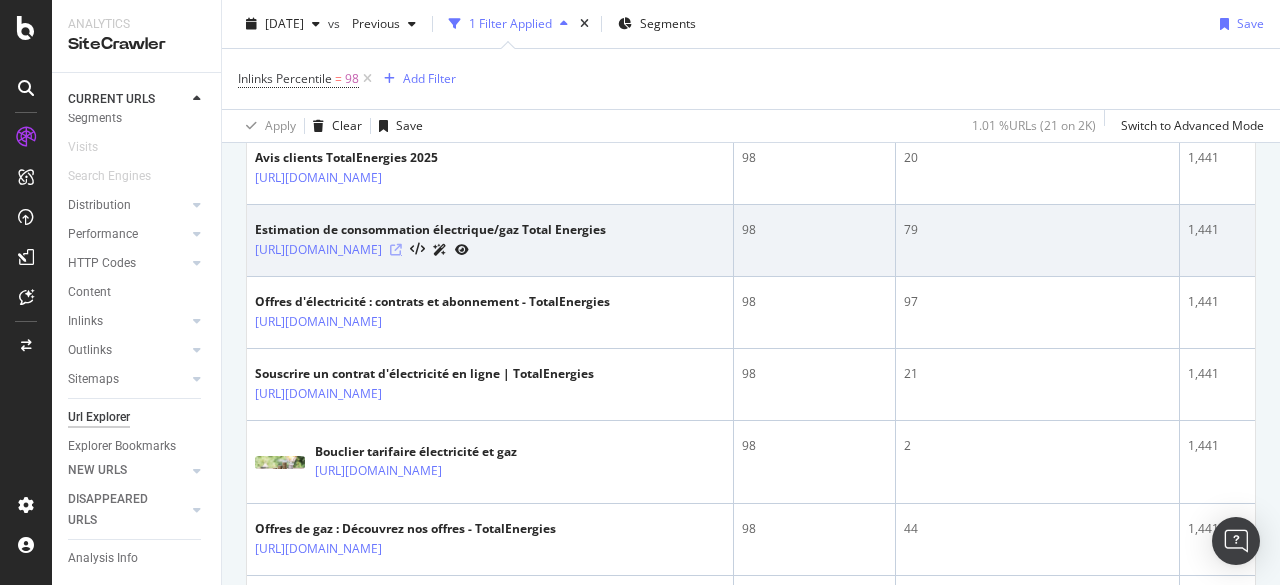 click at bounding box center [396, 250] 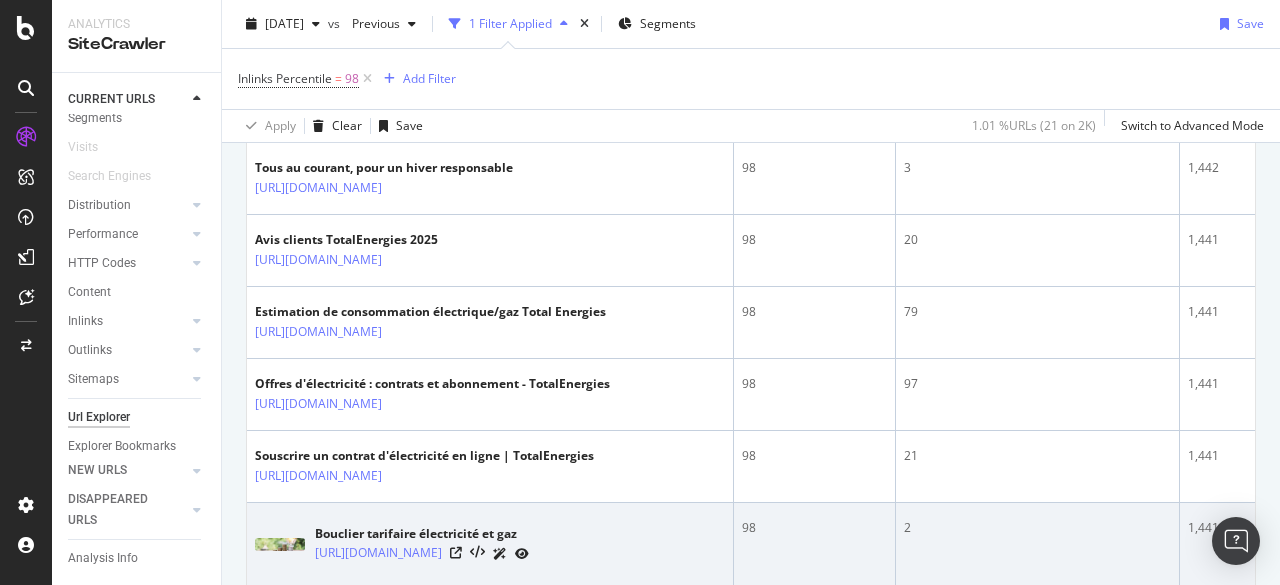 scroll, scrollTop: 566, scrollLeft: 0, axis: vertical 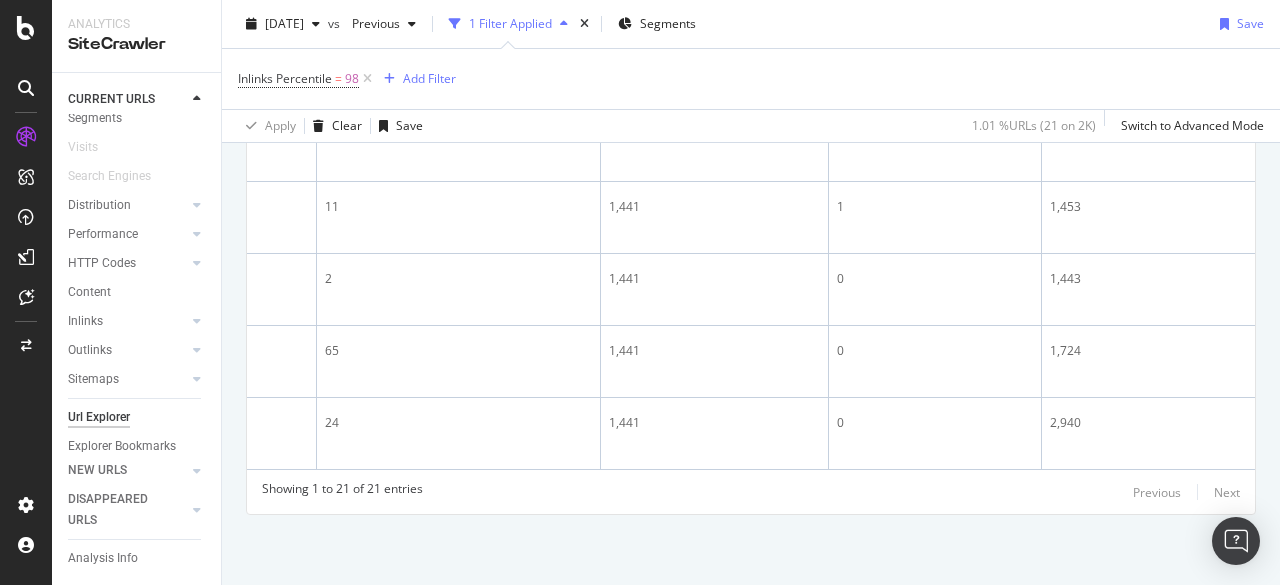 click on "Previous Next" at bounding box center [1186, 492] 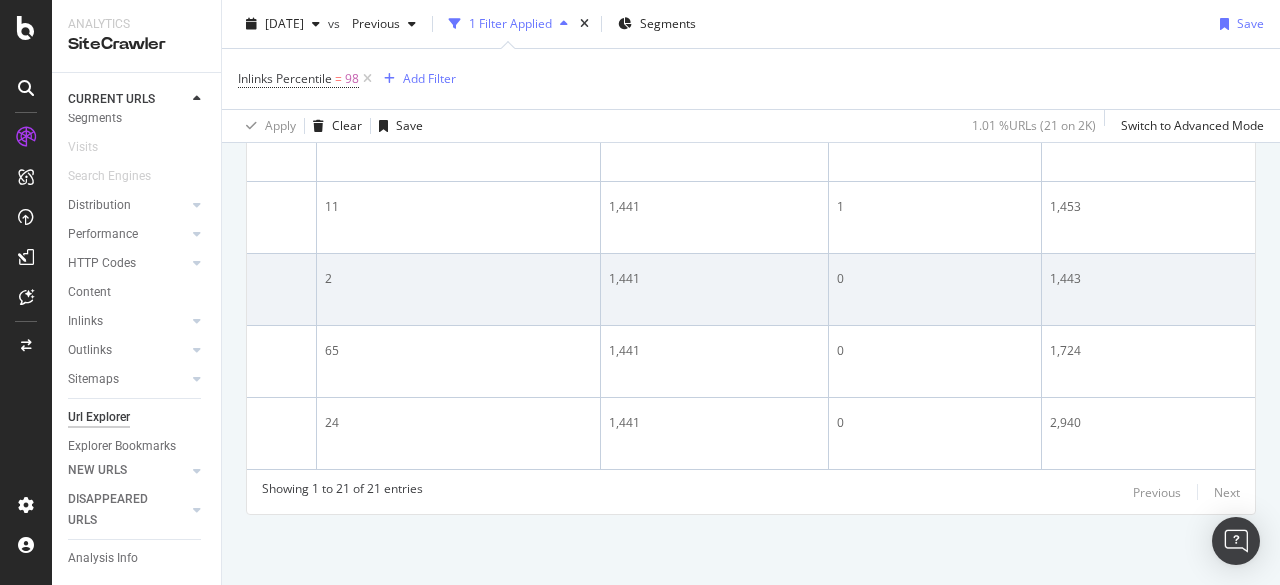 scroll, scrollTop: 0, scrollLeft: 0, axis: both 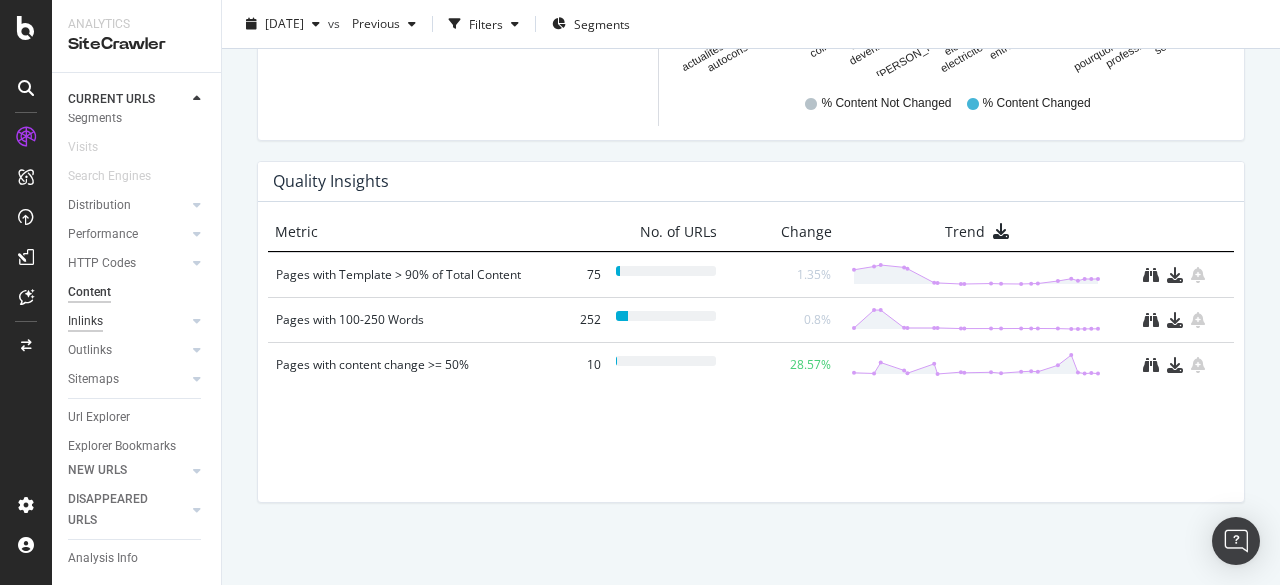 click on "Inlinks" at bounding box center (85, 321) 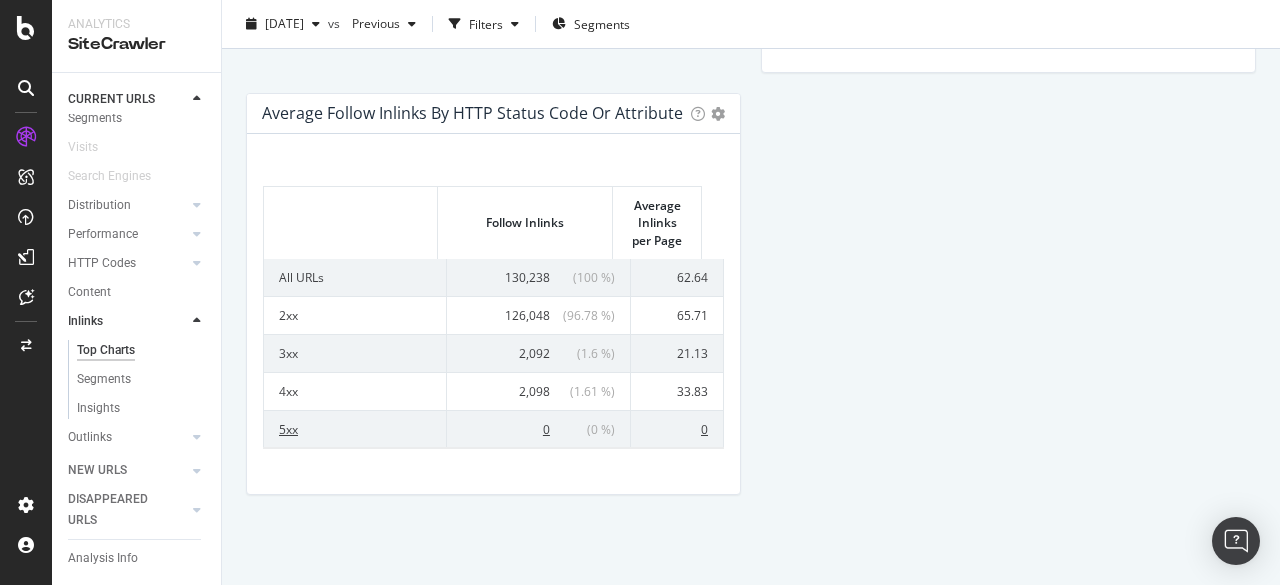 scroll, scrollTop: 1018, scrollLeft: 0, axis: vertical 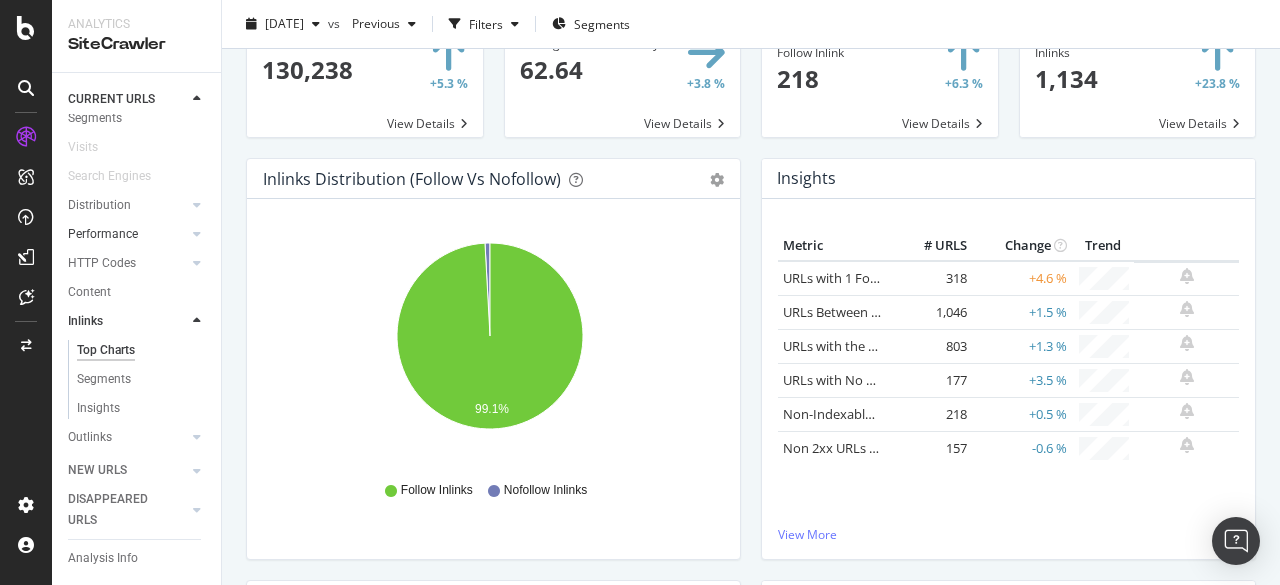 click on "Performance" at bounding box center [127, 234] 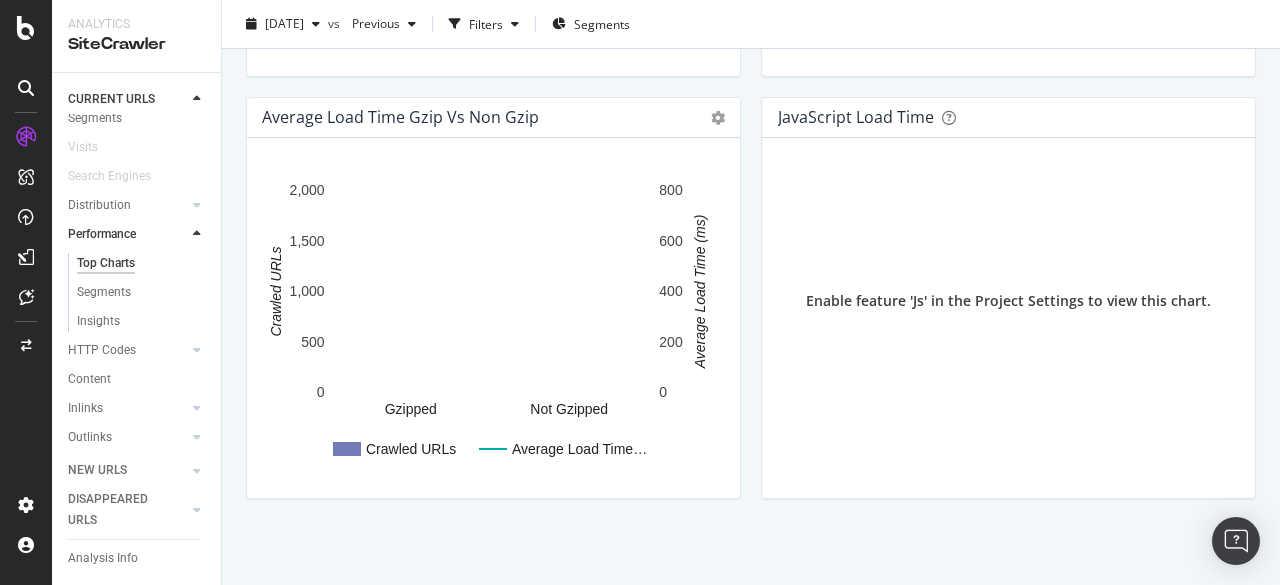 scroll, scrollTop: 1500, scrollLeft: 0, axis: vertical 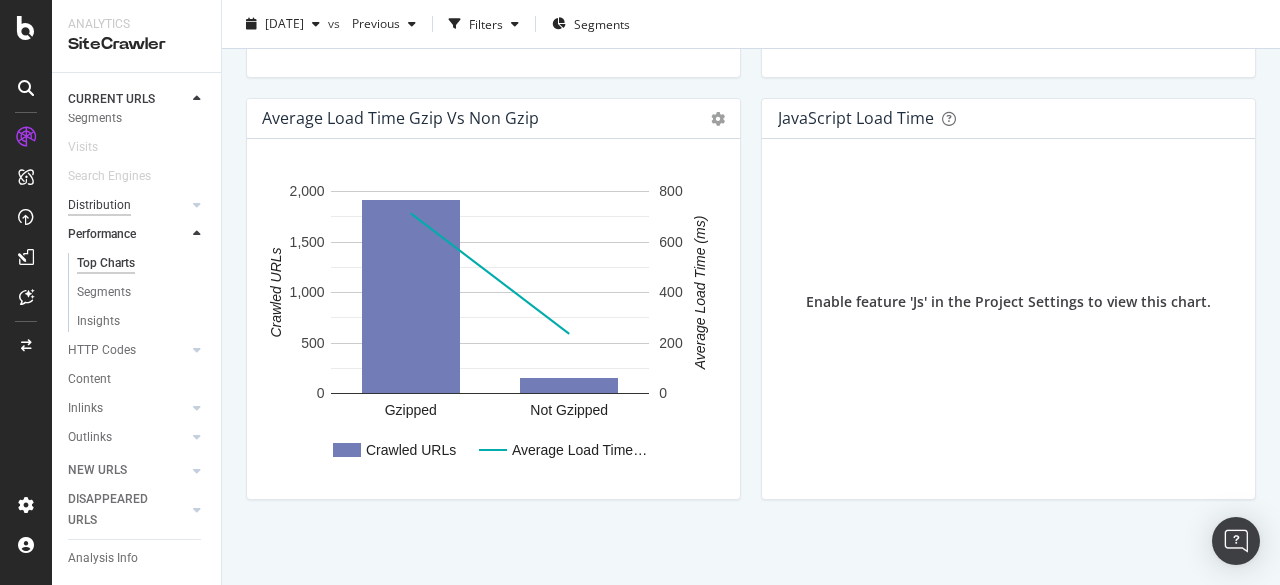click on "Distribution" at bounding box center [99, 205] 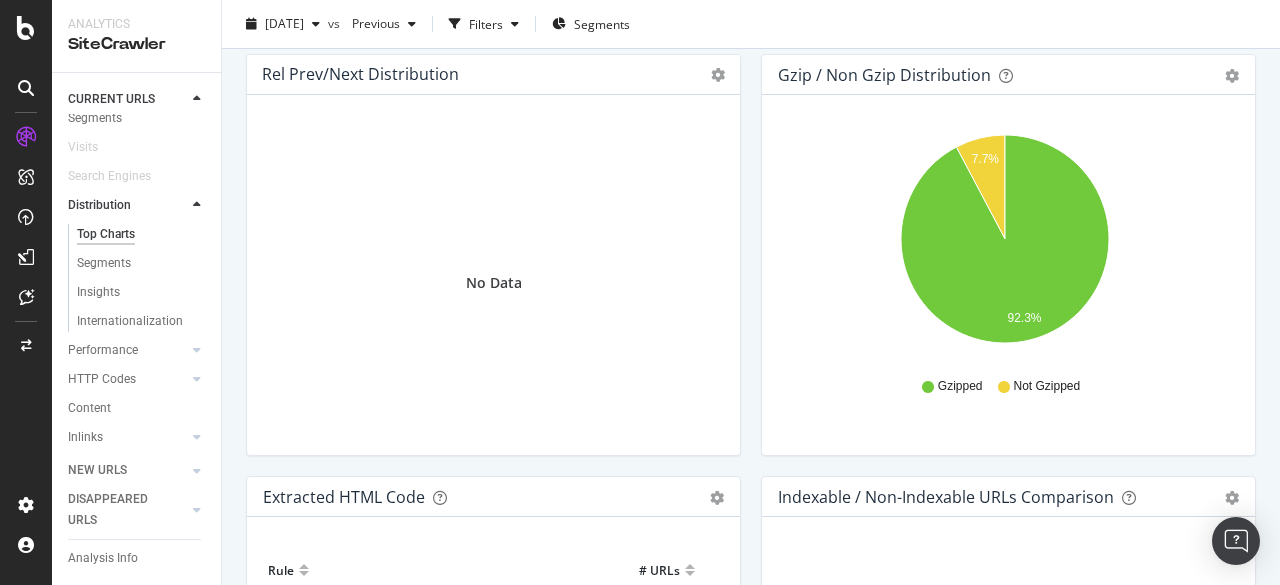 scroll, scrollTop: 3125, scrollLeft: 0, axis: vertical 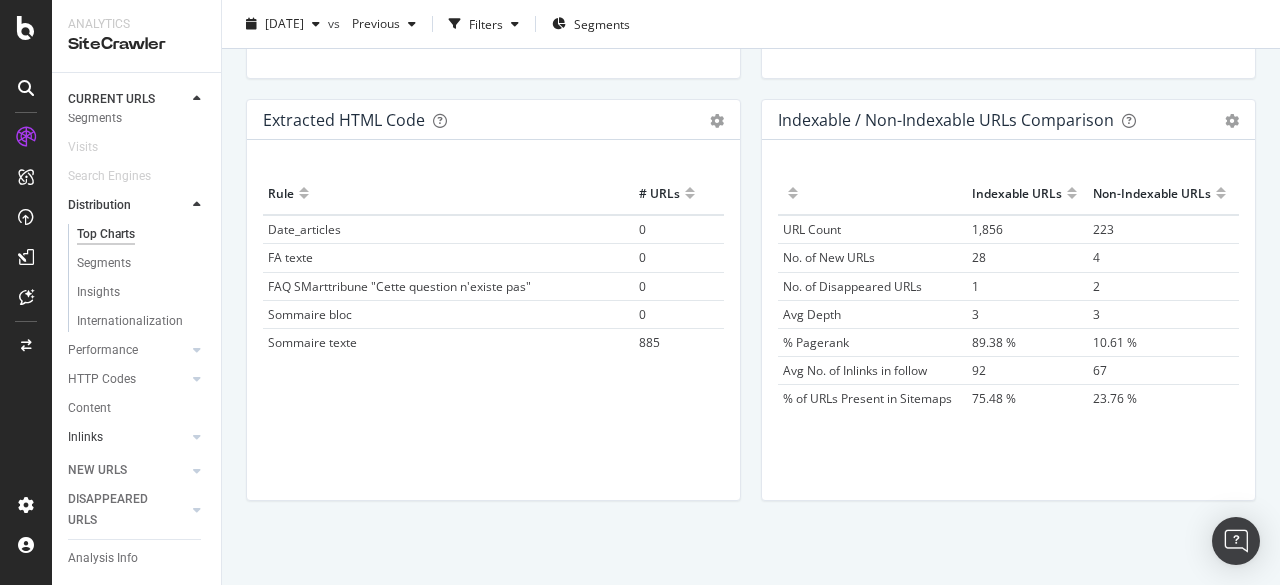 click on "Inlinks" at bounding box center [127, 437] 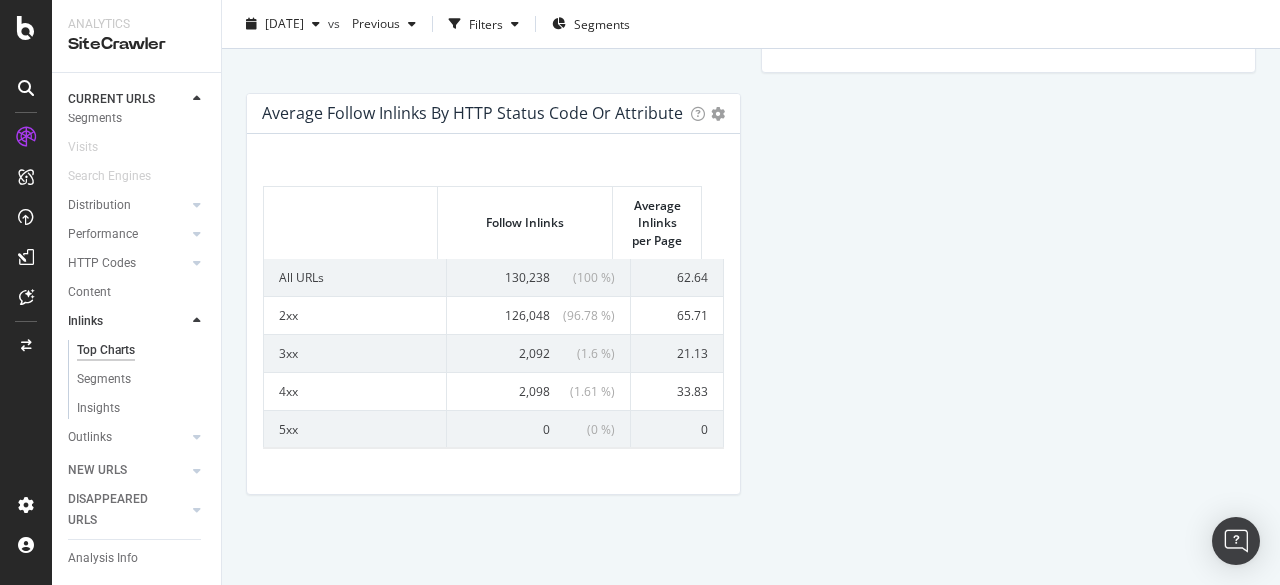 scroll, scrollTop: 1018, scrollLeft: 0, axis: vertical 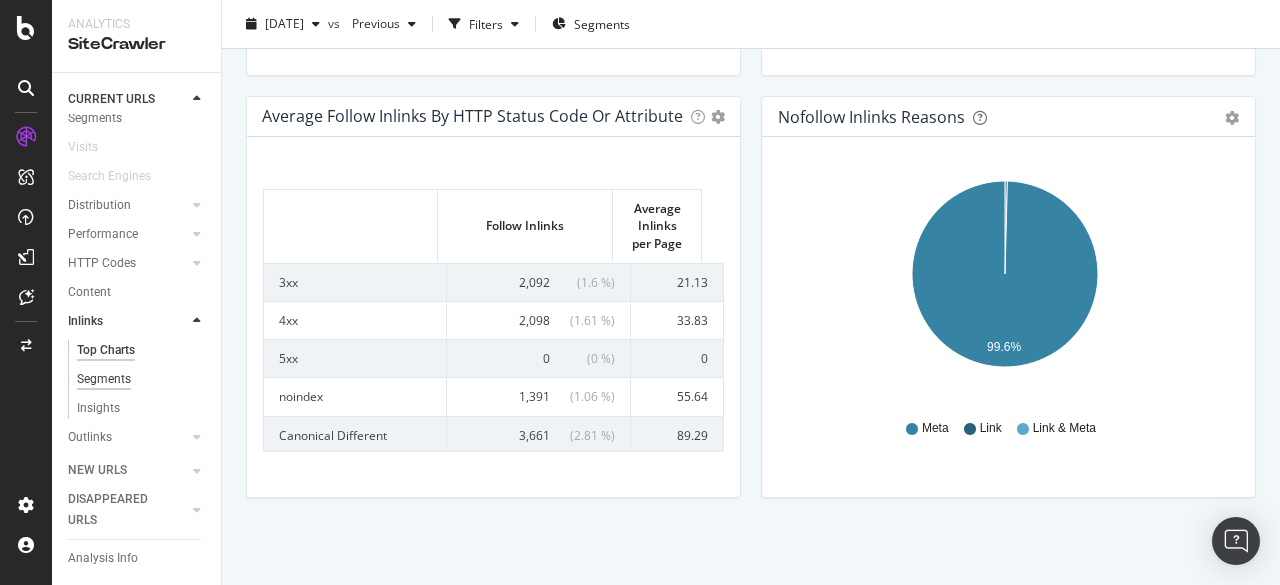 click on "Segments" at bounding box center (104, 379) 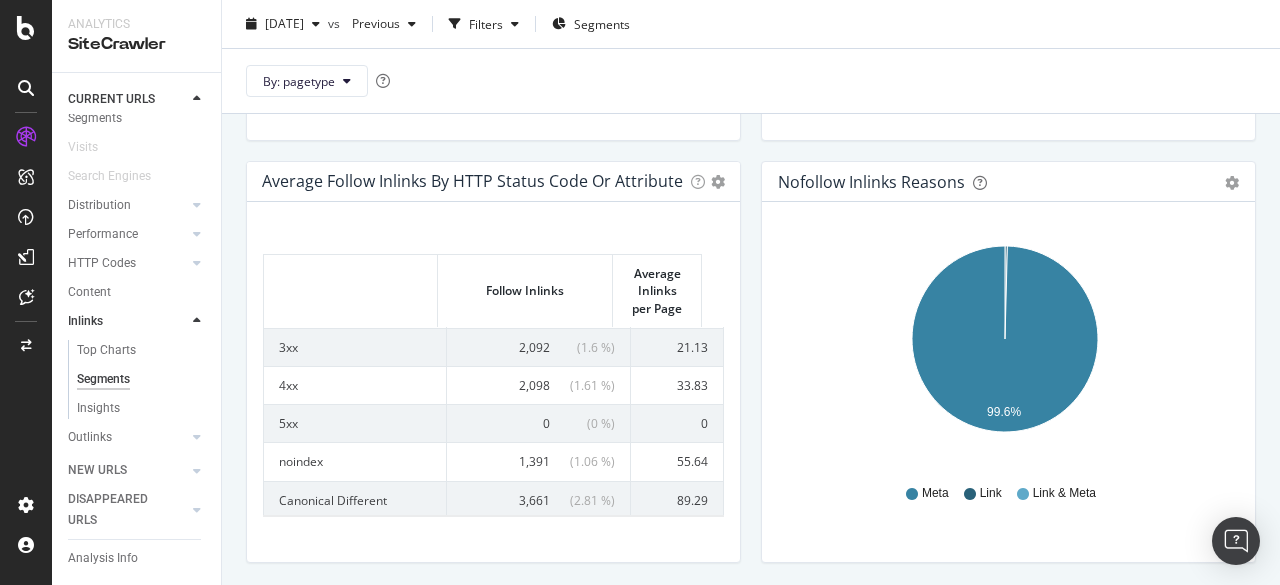 scroll, scrollTop: 163, scrollLeft: 0, axis: vertical 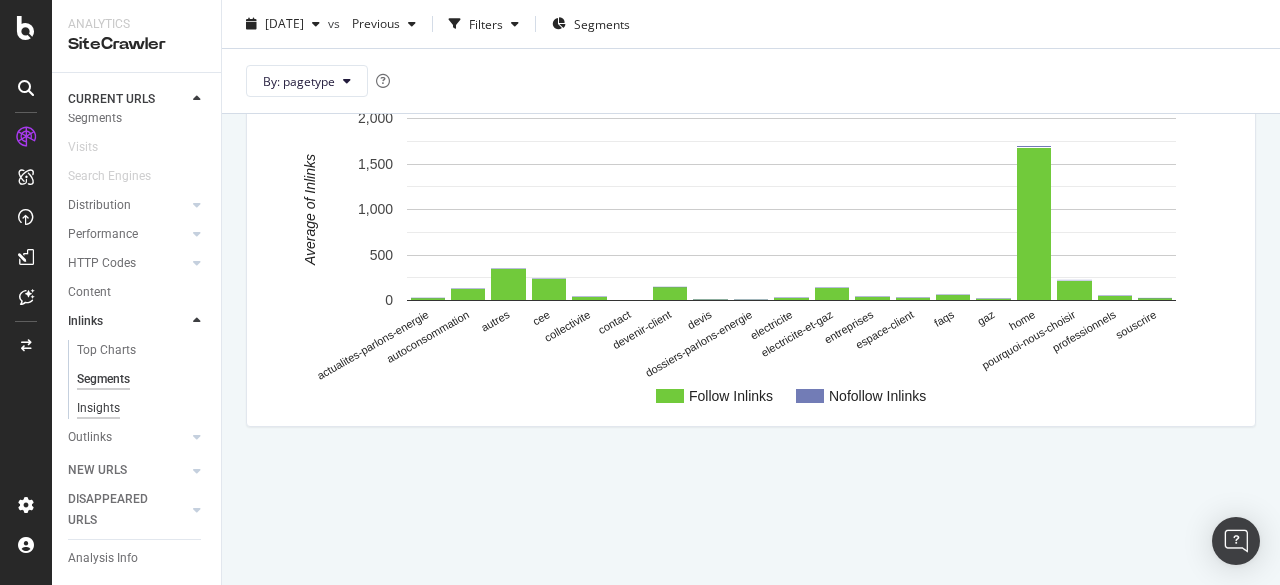 click on "Insights" at bounding box center [98, 408] 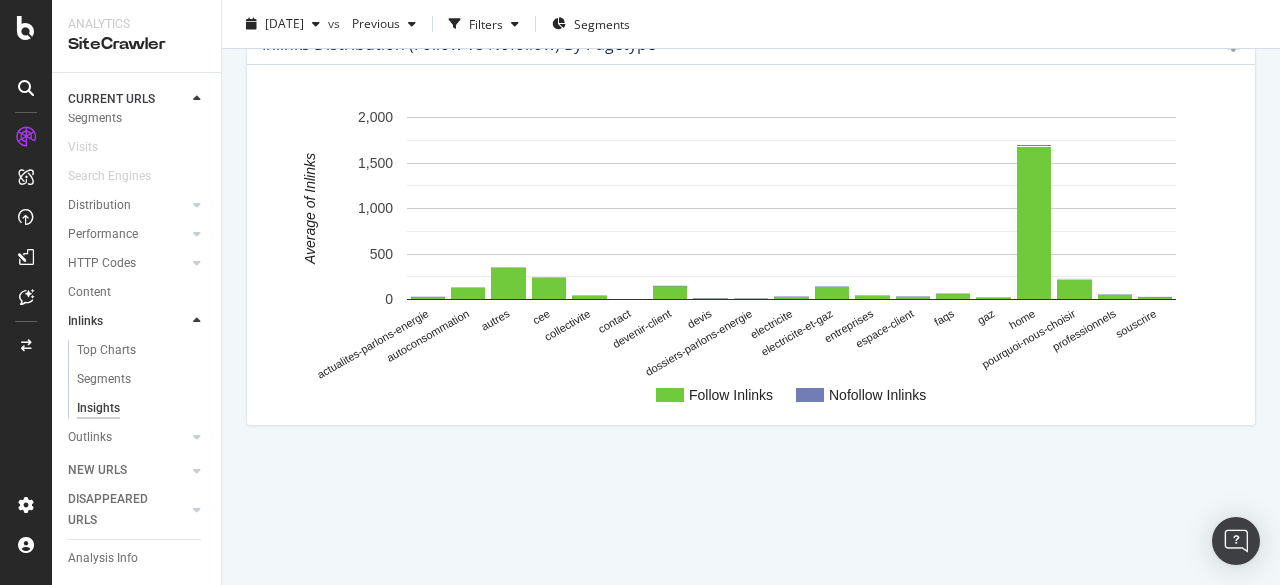 scroll, scrollTop: 164, scrollLeft: 0, axis: vertical 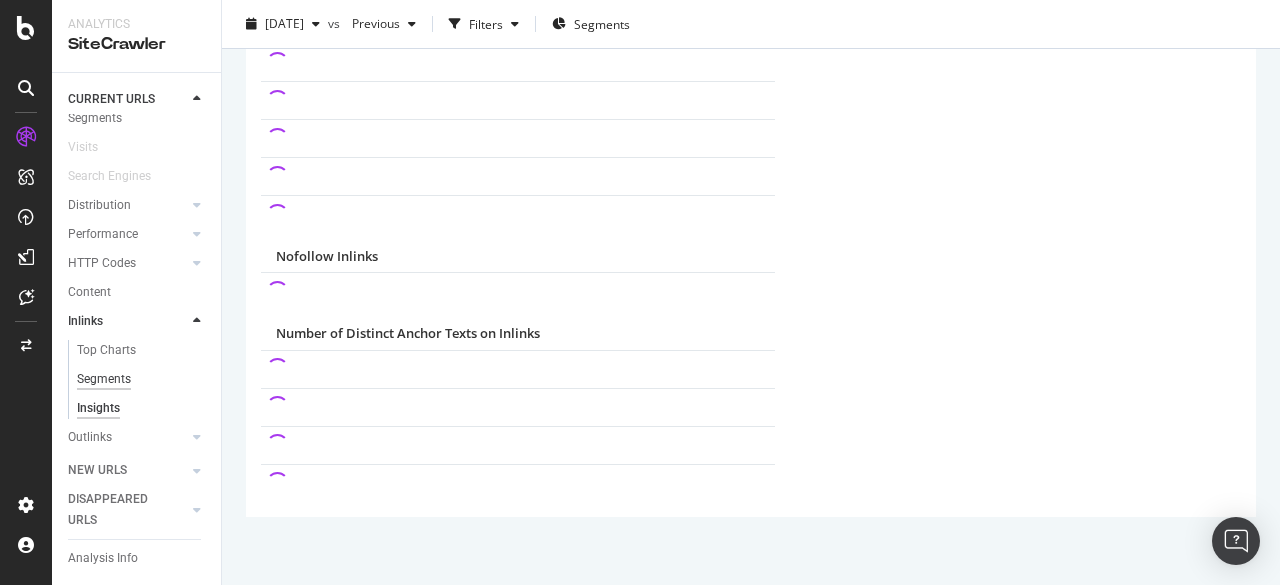 click on "Segments" at bounding box center [104, 379] 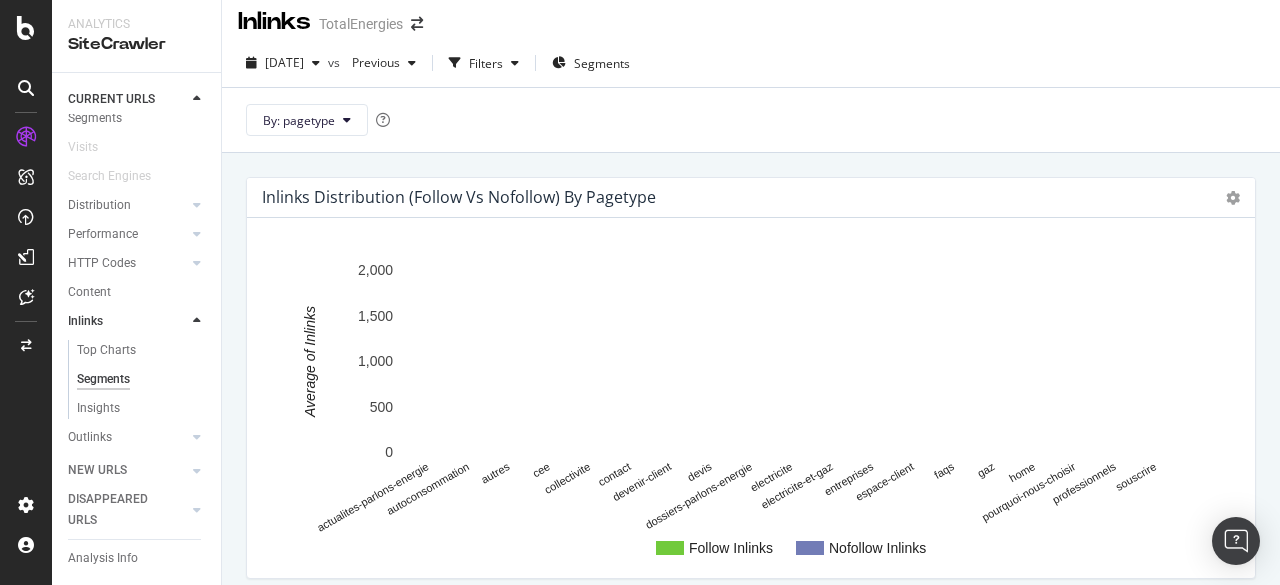 scroll, scrollTop: 0, scrollLeft: 0, axis: both 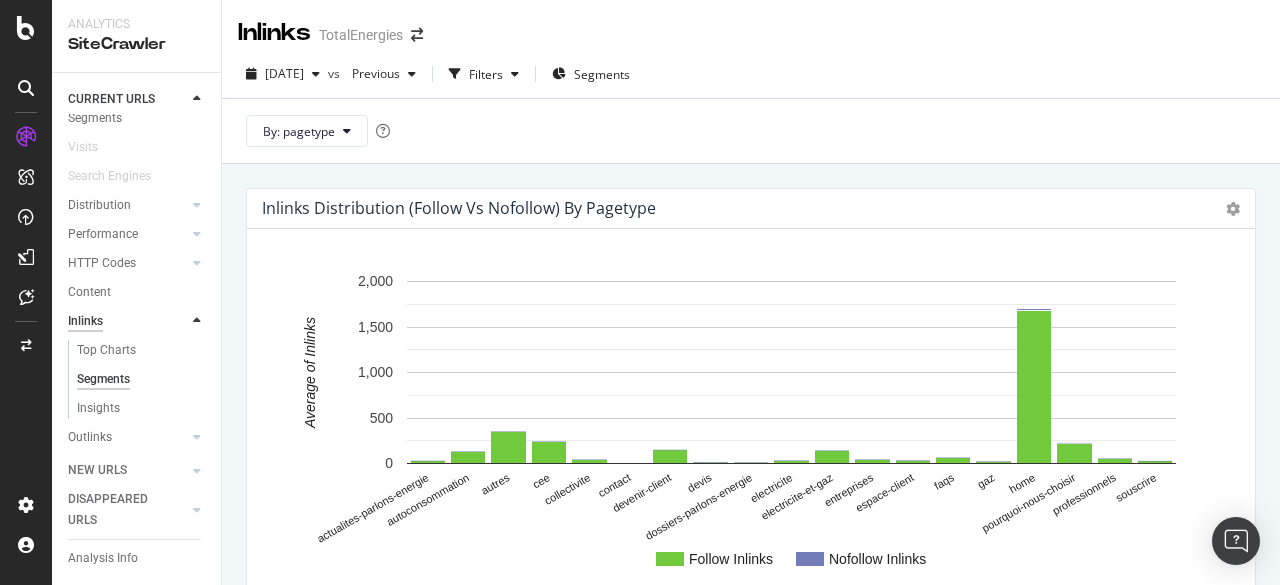 click on "Inlinks" at bounding box center (85, 321) 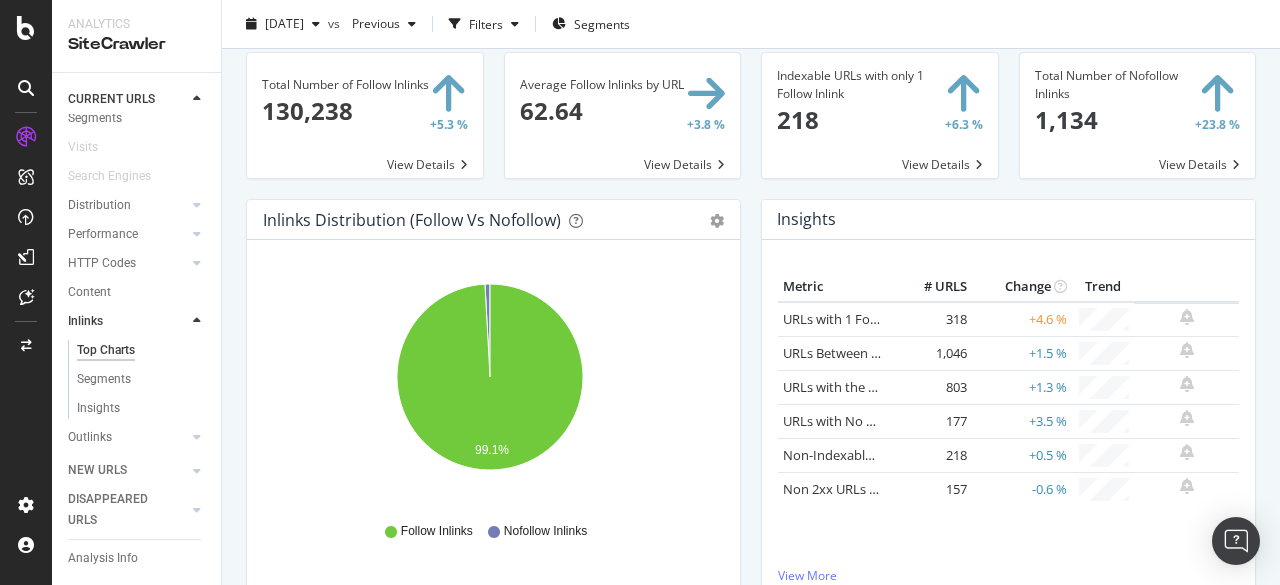 scroll, scrollTop: 70, scrollLeft: 0, axis: vertical 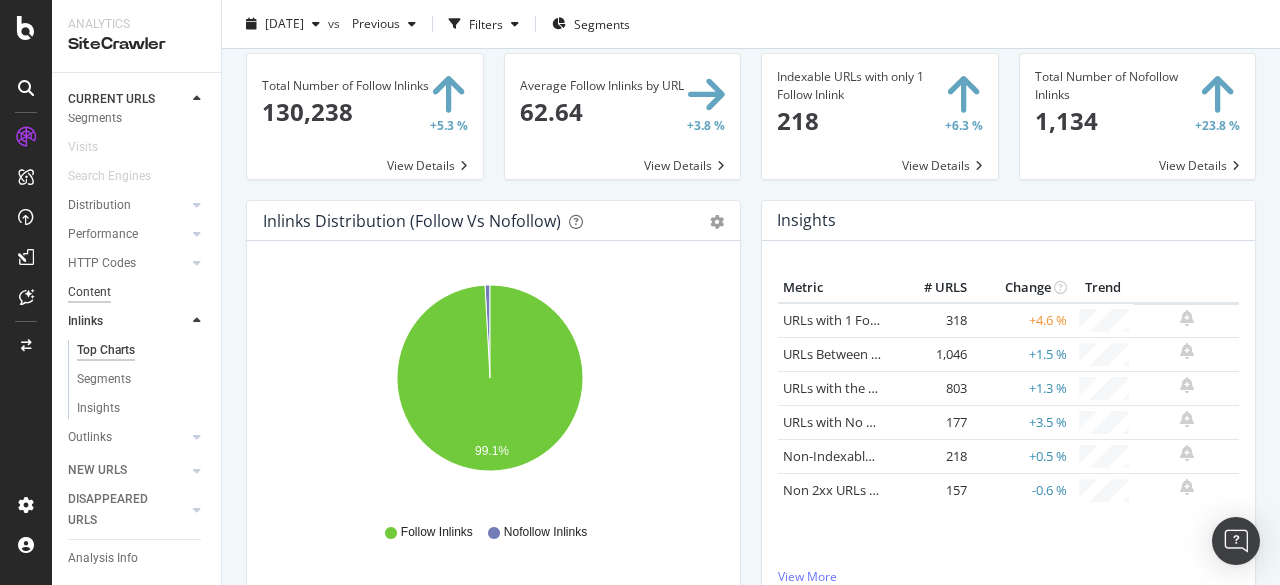 click on "Content" at bounding box center (89, 292) 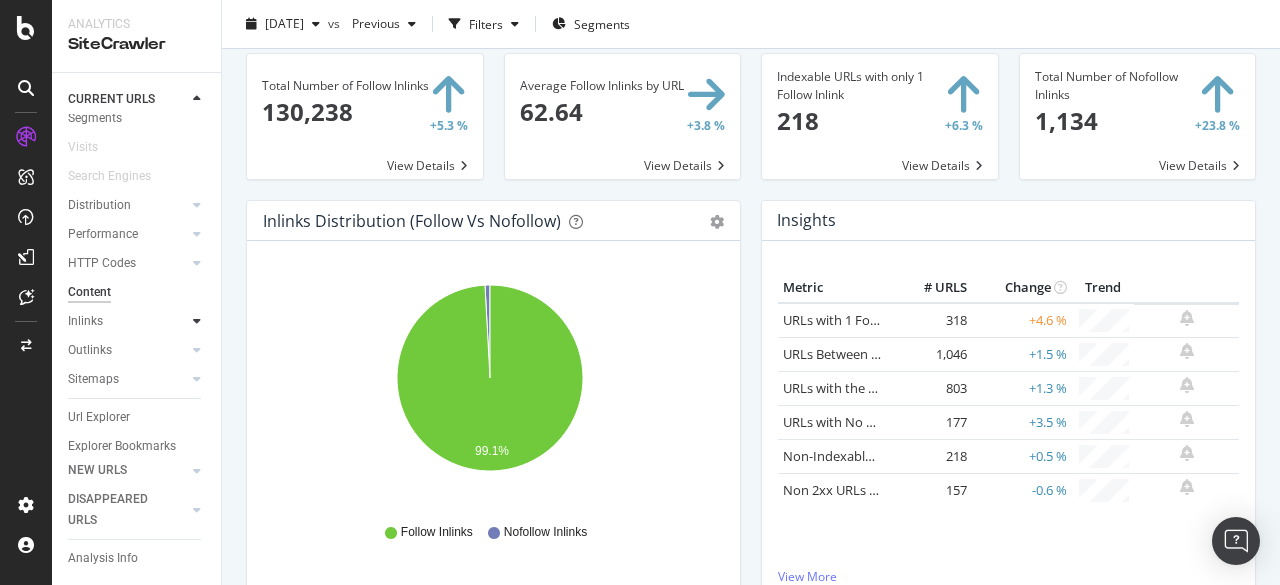 scroll, scrollTop: 0, scrollLeft: 0, axis: both 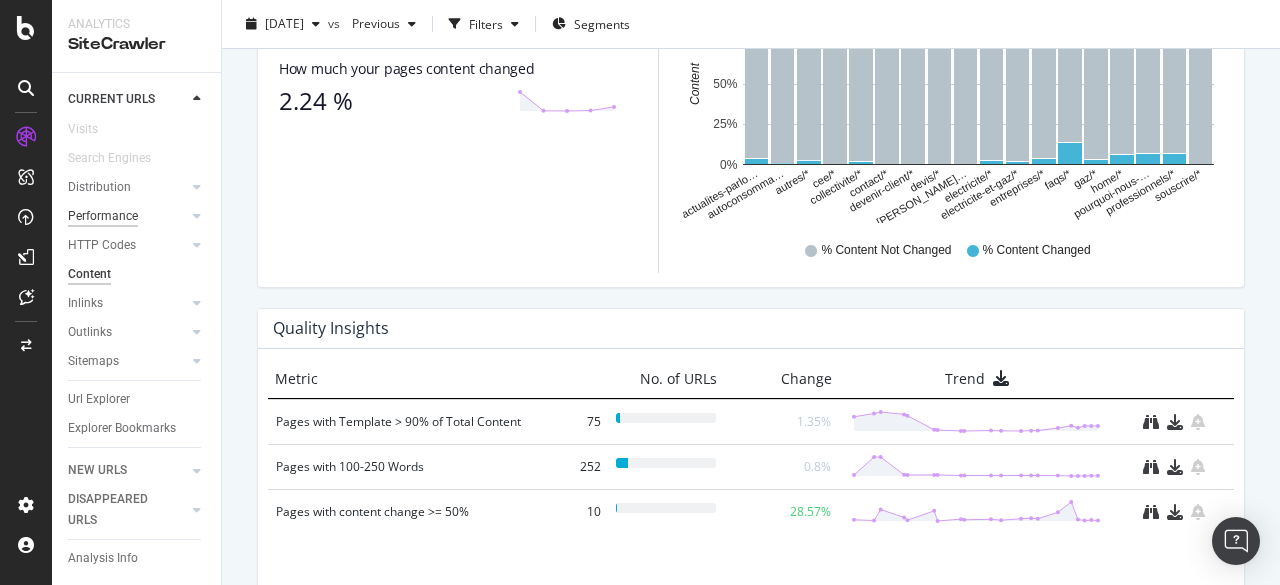 click on "Performance" at bounding box center [103, 216] 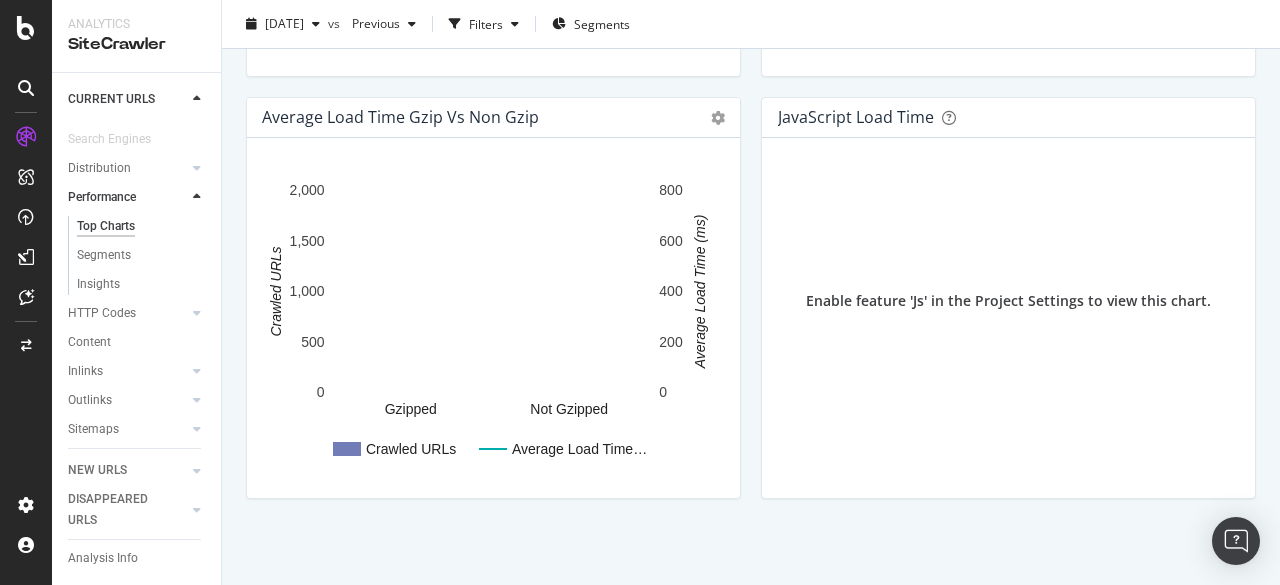scroll, scrollTop: 1496, scrollLeft: 0, axis: vertical 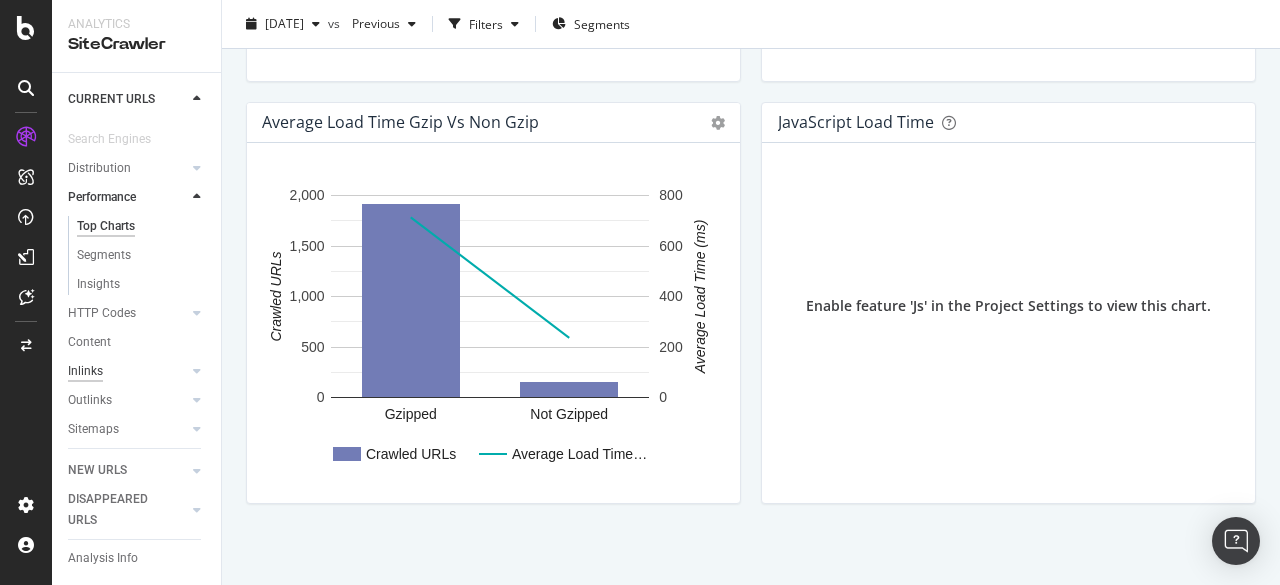 click on "Inlinks" at bounding box center [85, 371] 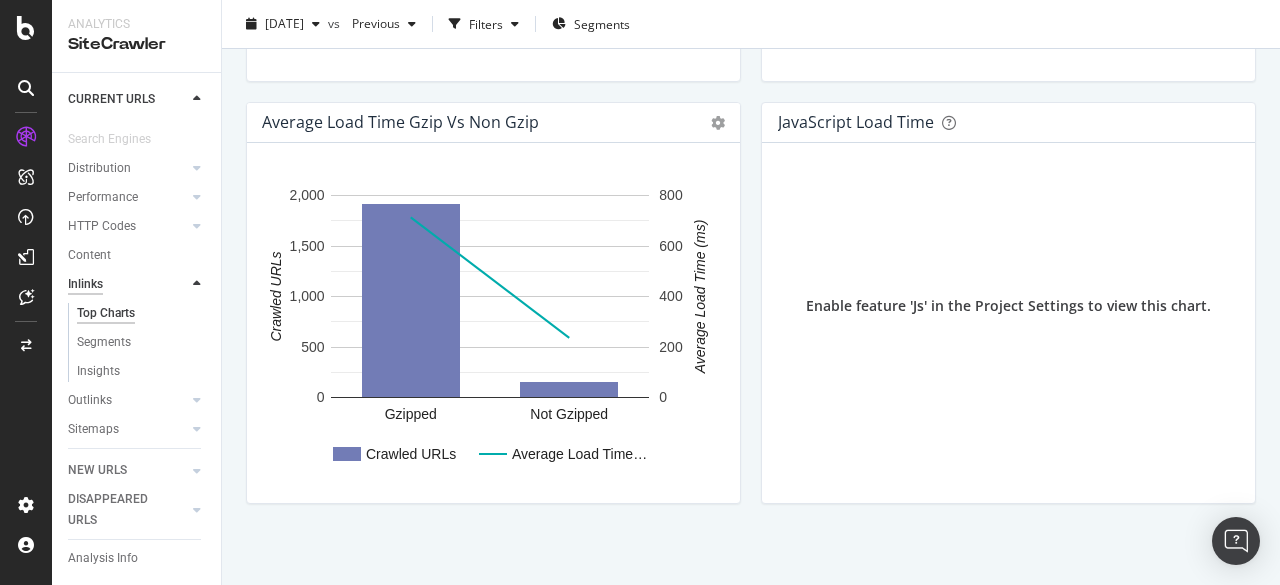 scroll, scrollTop: 1018, scrollLeft: 0, axis: vertical 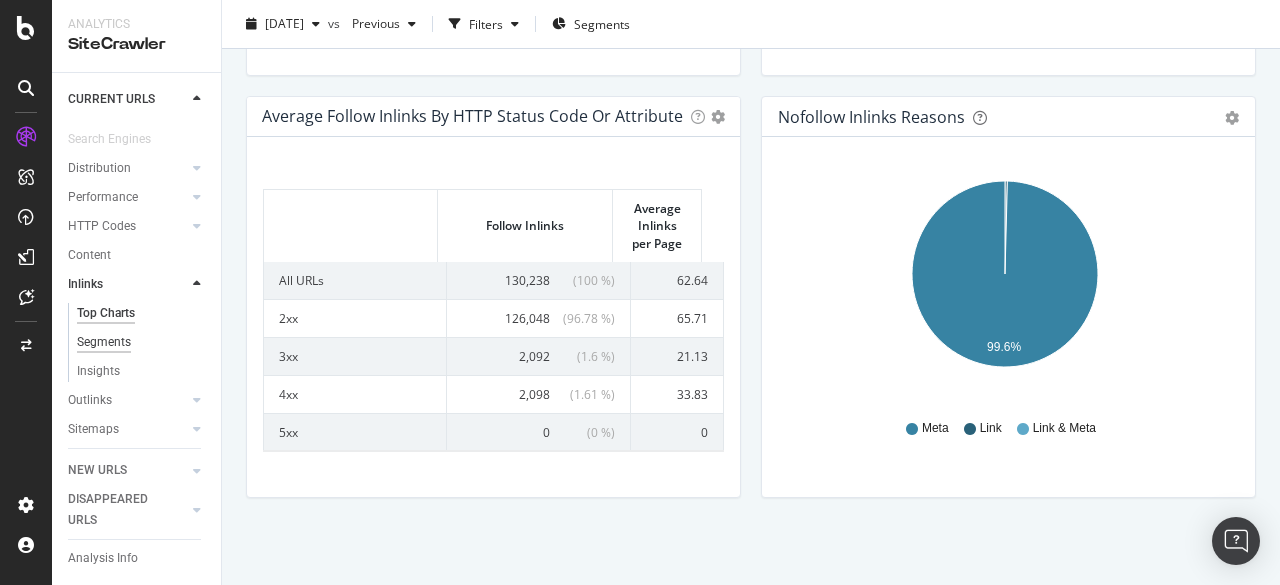 click on "Segments" at bounding box center [104, 342] 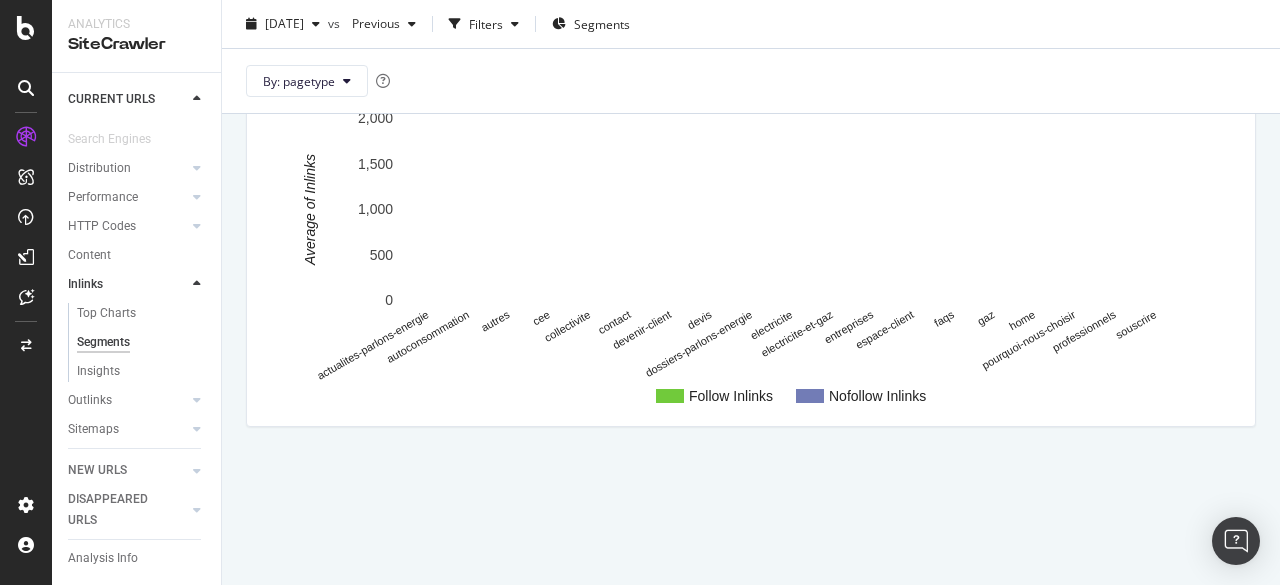 scroll, scrollTop: 0, scrollLeft: 0, axis: both 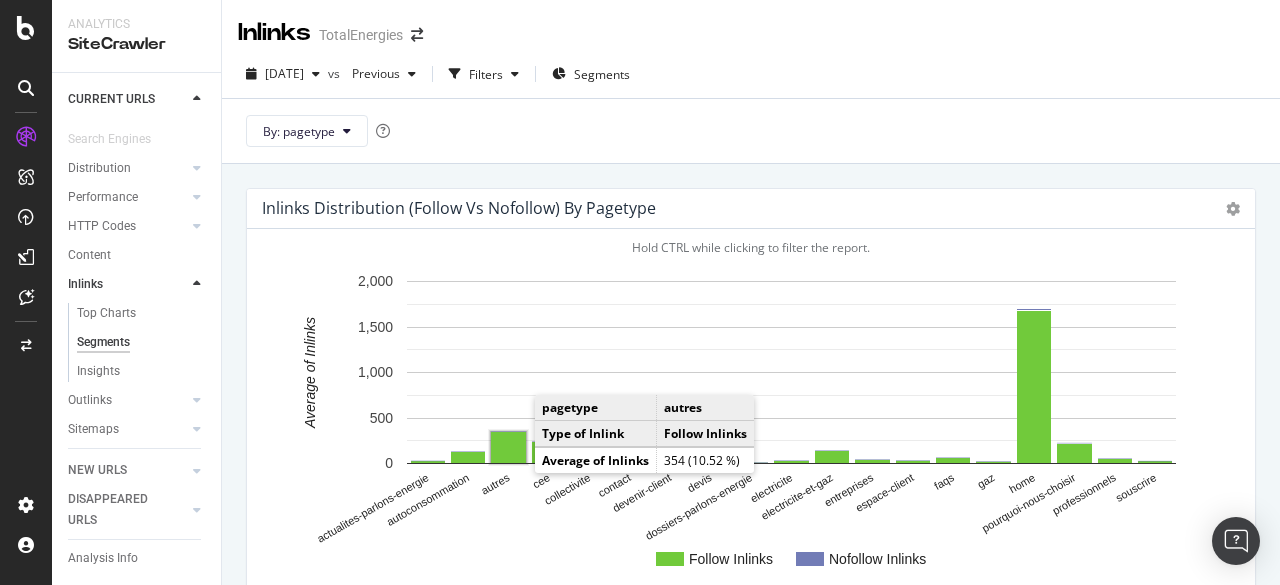 click 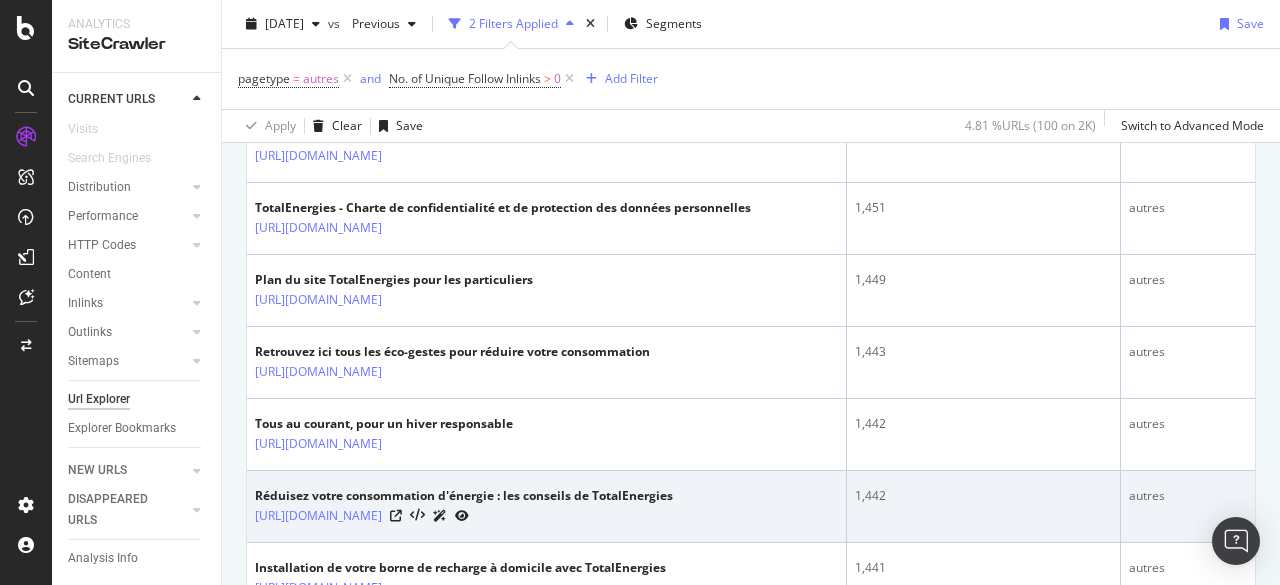scroll, scrollTop: 887, scrollLeft: 0, axis: vertical 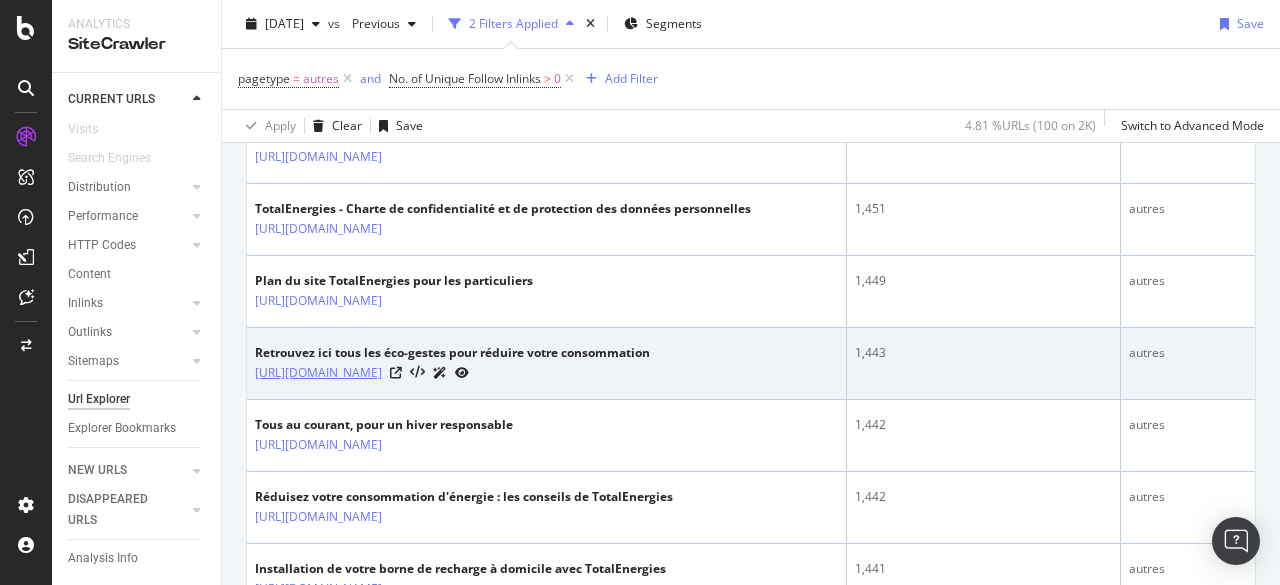 click on "https://www.totalenergies.fr/eco-gestes" at bounding box center (318, 373) 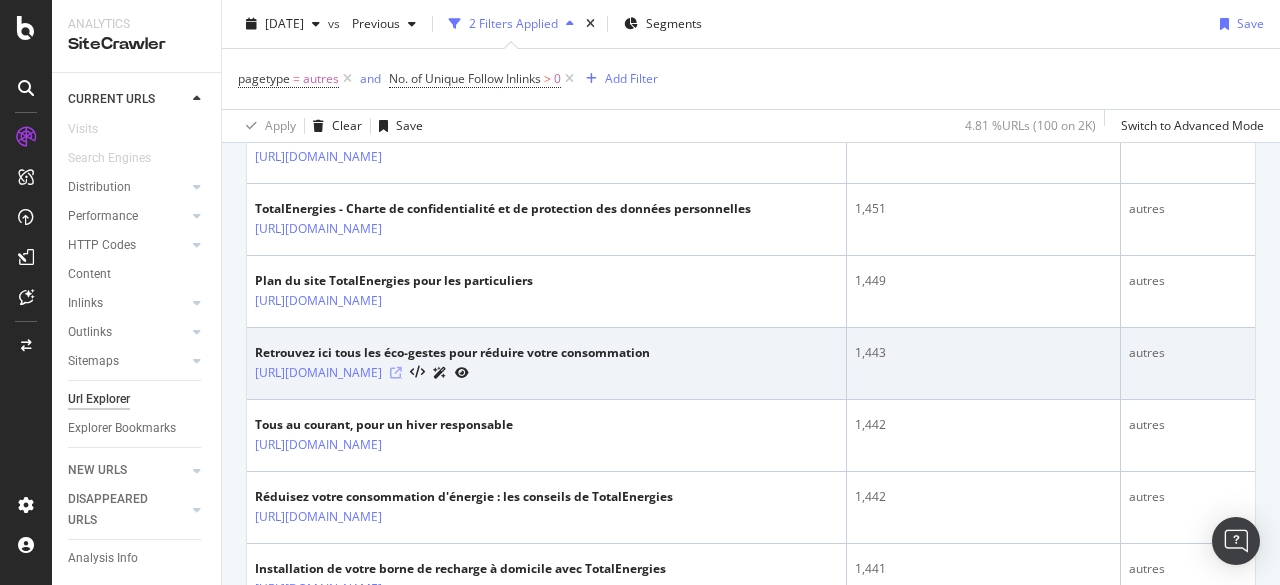click at bounding box center (396, 373) 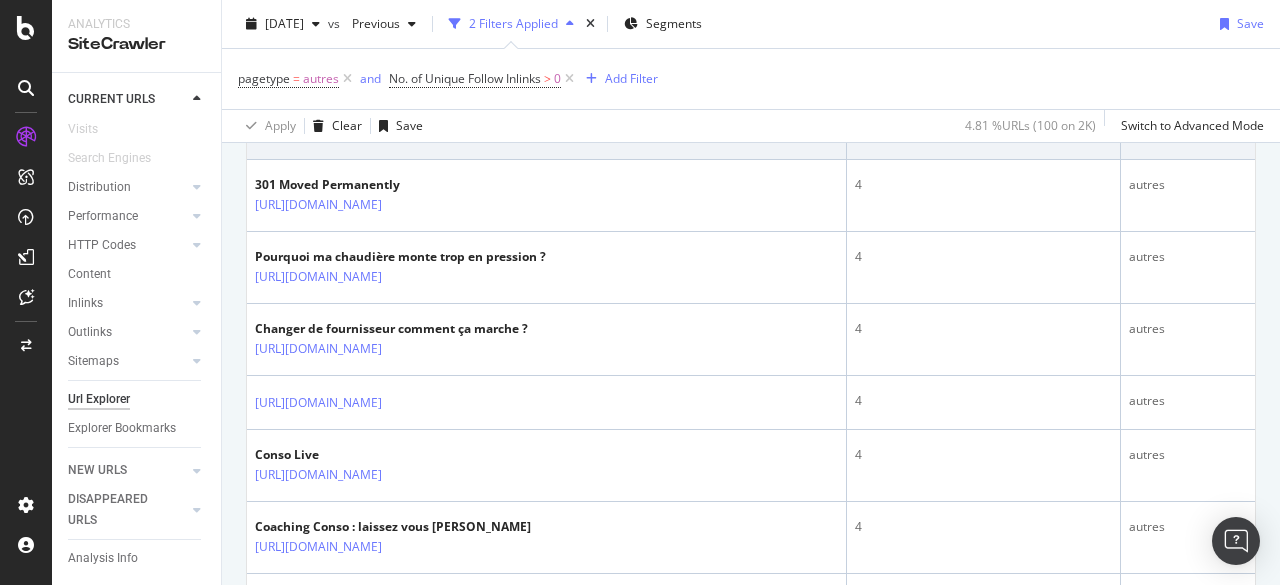 scroll, scrollTop: 3544, scrollLeft: 0, axis: vertical 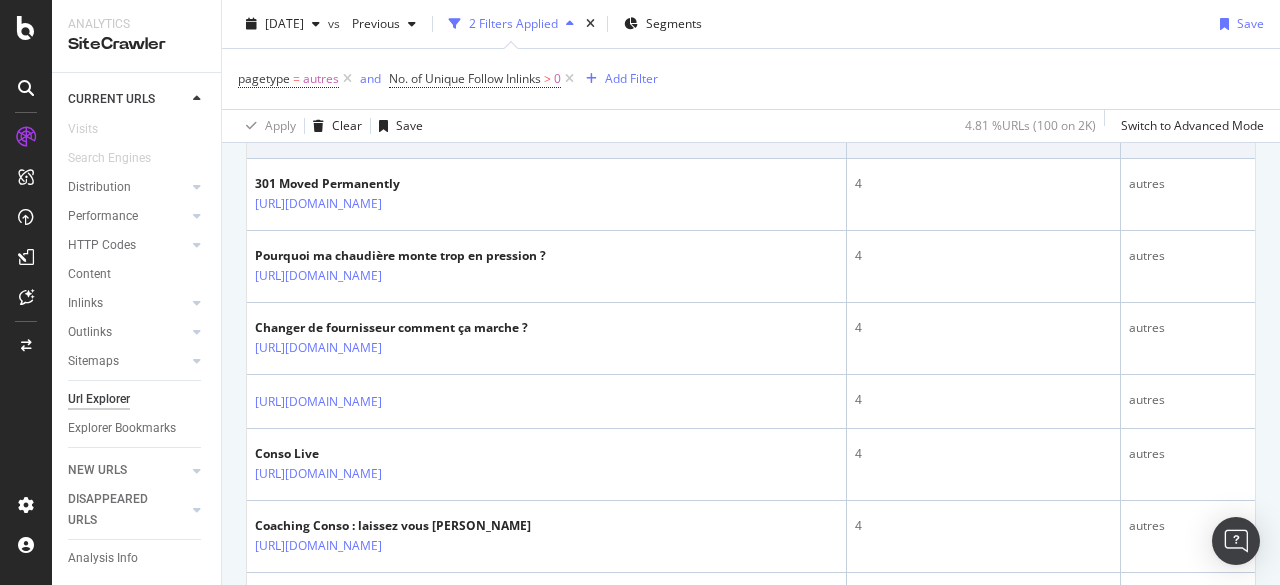 click at bounding box center (396, 132) 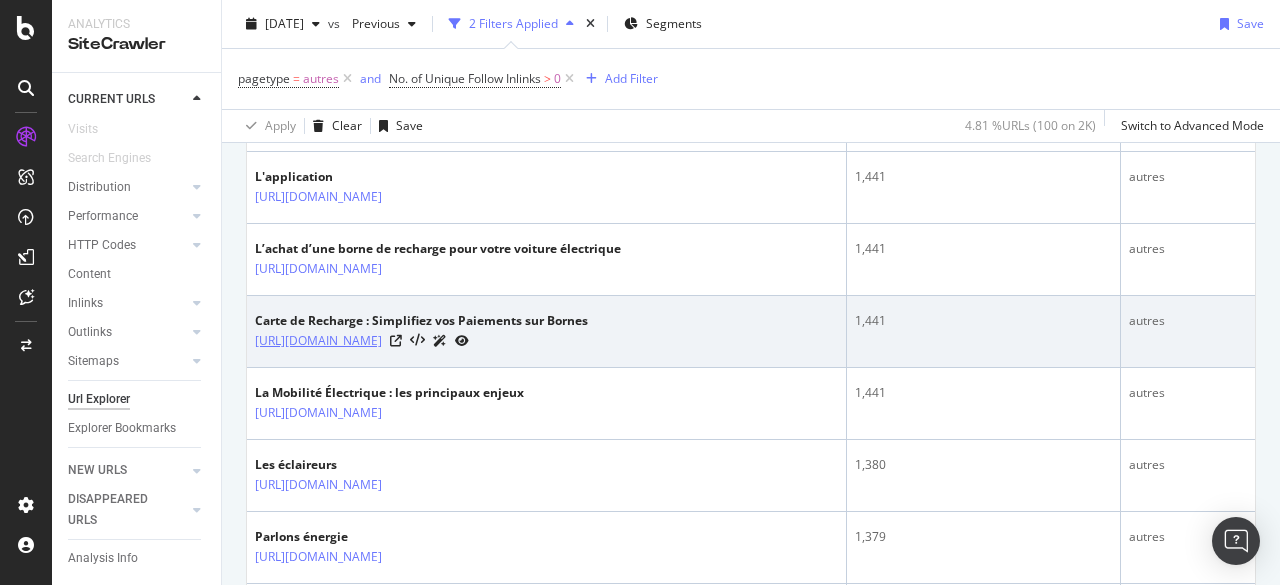 scroll, scrollTop: 1711, scrollLeft: 0, axis: vertical 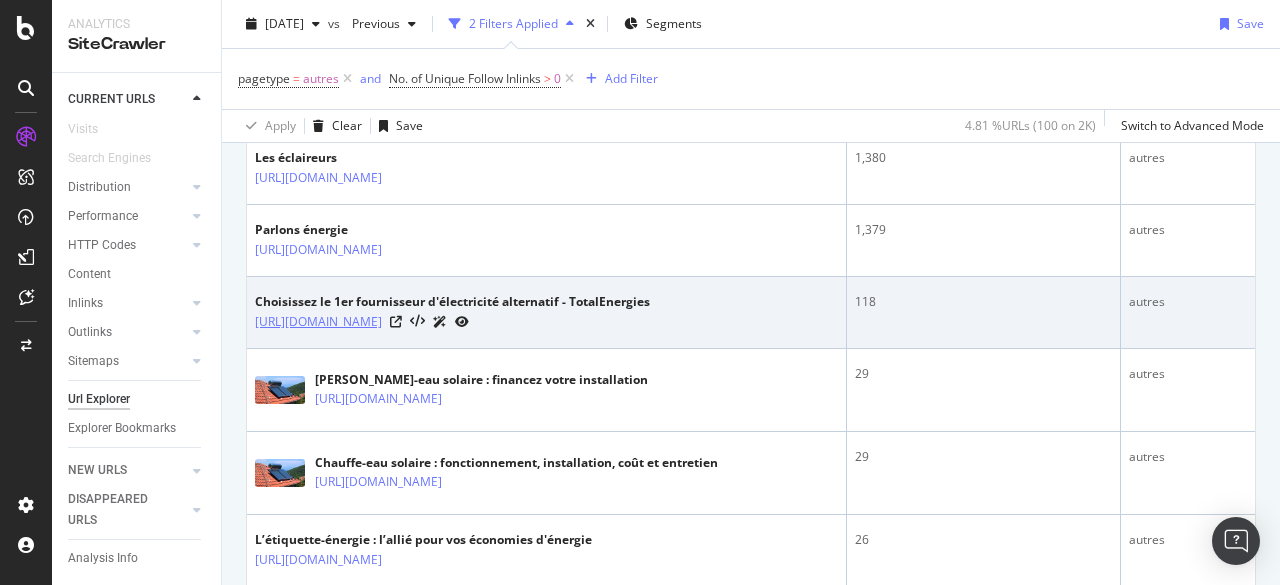 click on "[URL][DOMAIN_NAME]" at bounding box center [318, 322] 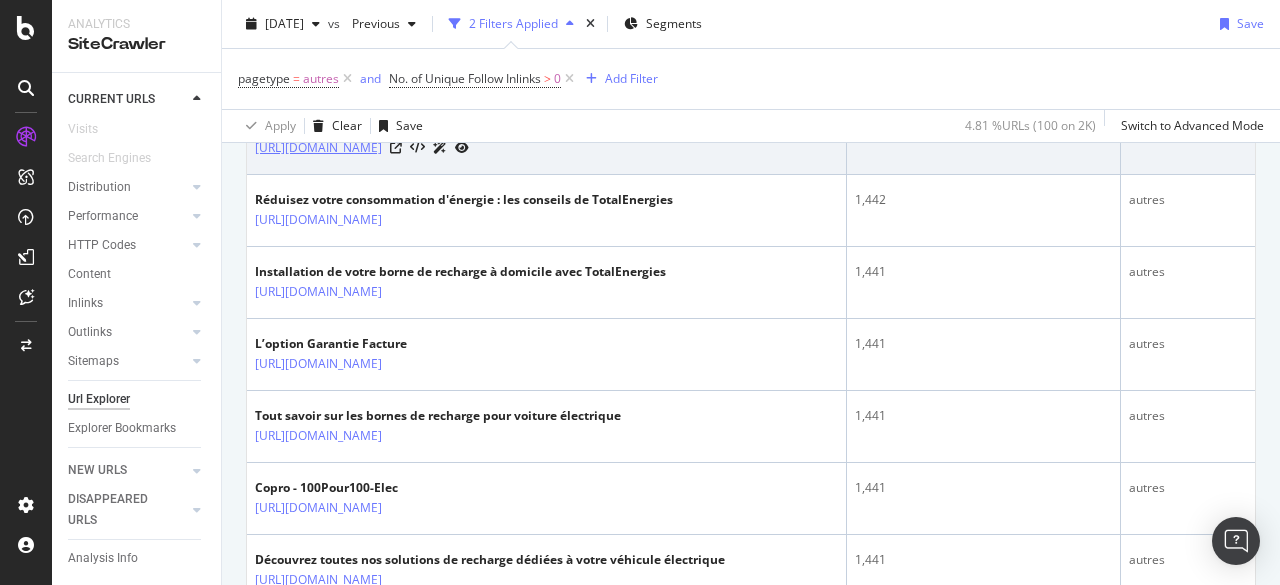 scroll, scrollTop: 1185, scrollLeft: 0, axis: vertical 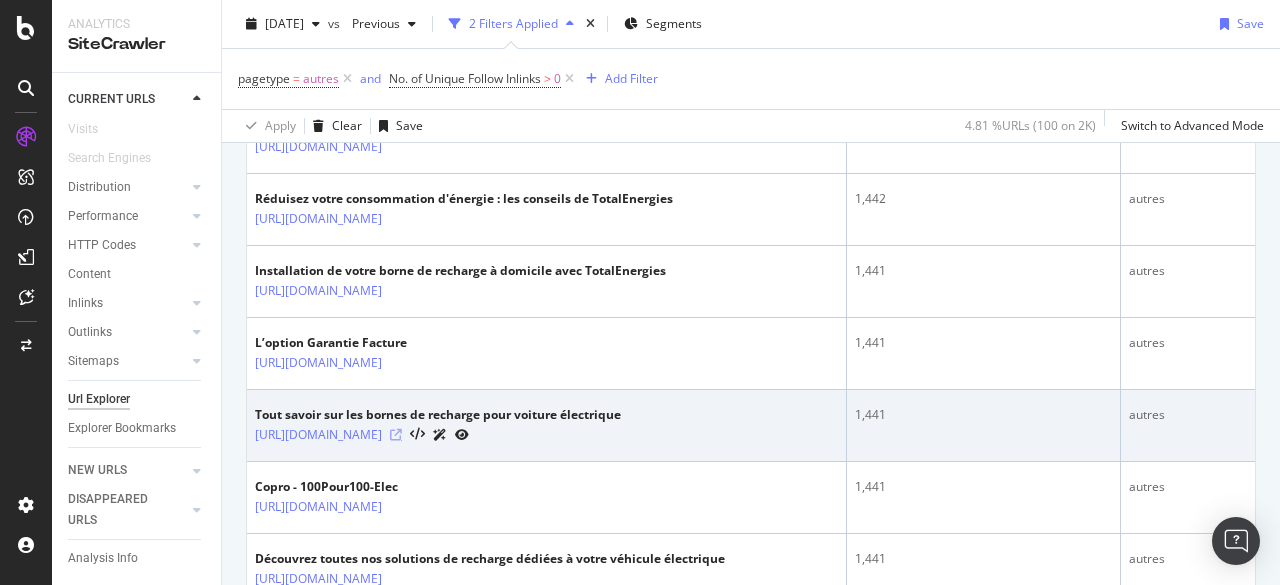 click at bounding box center [396, 435] 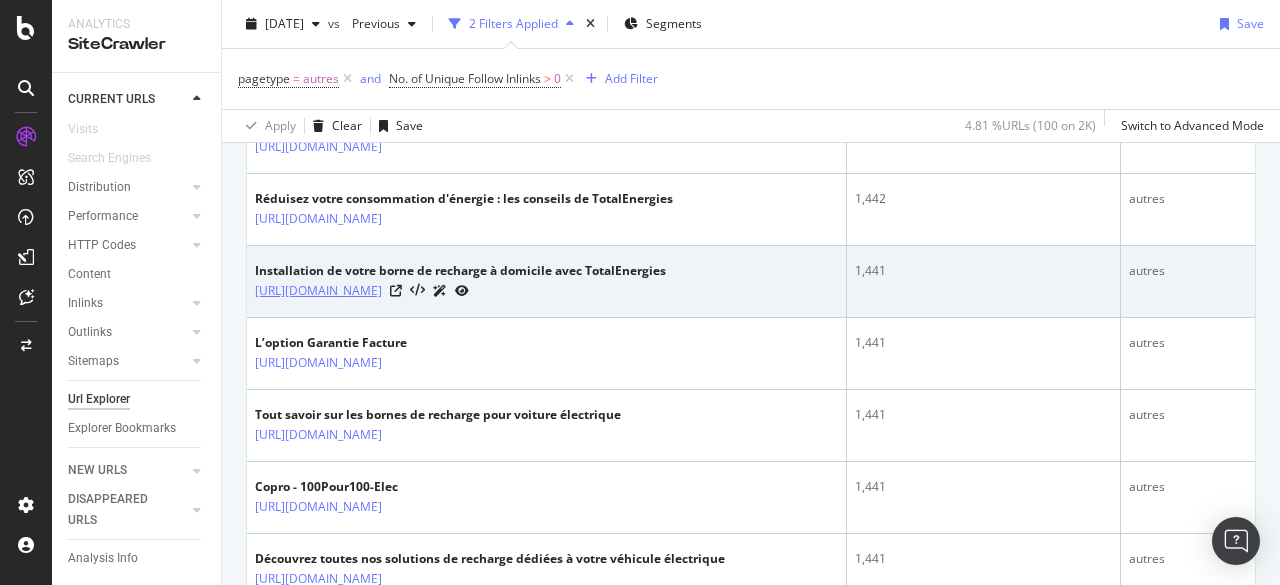 scroll, scrollTop: 0, scrollLeft: 0, axis: both 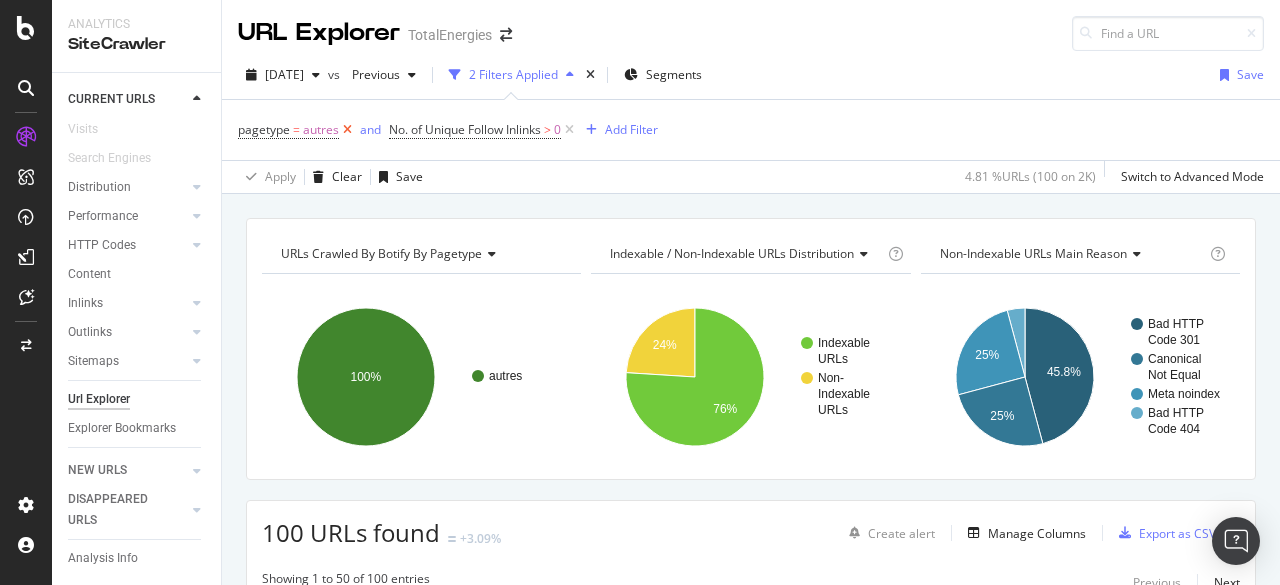 click at bounding box center [347, 130] 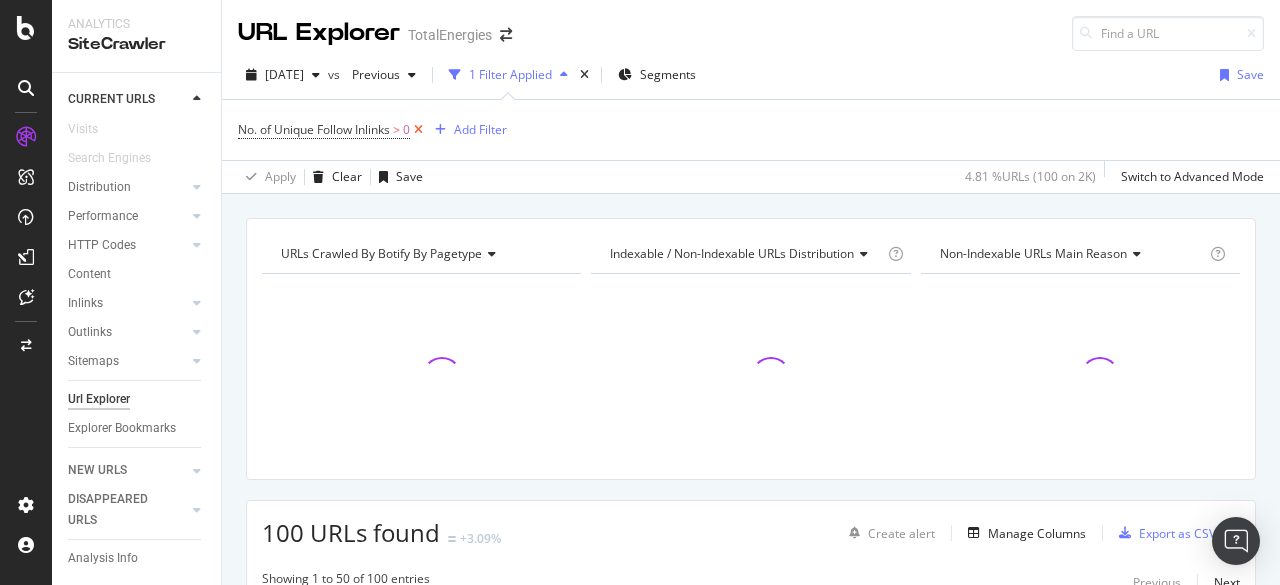click at bounding box center [418, 130] 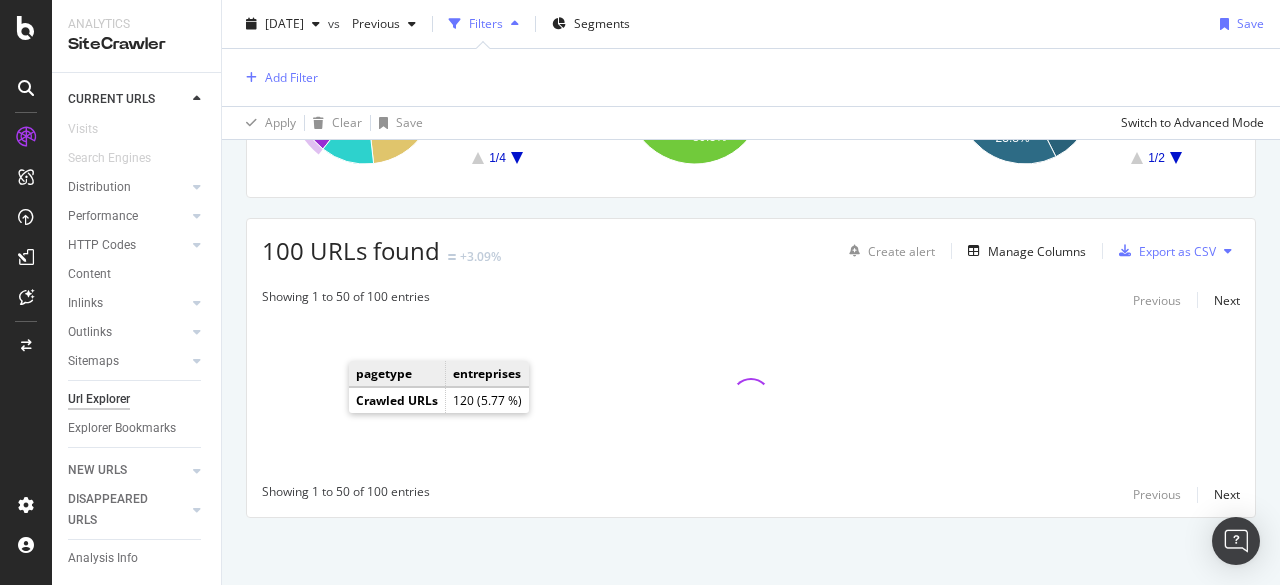 scroll, scrollTop: 277, scrollLeft: 0, axis: vertical 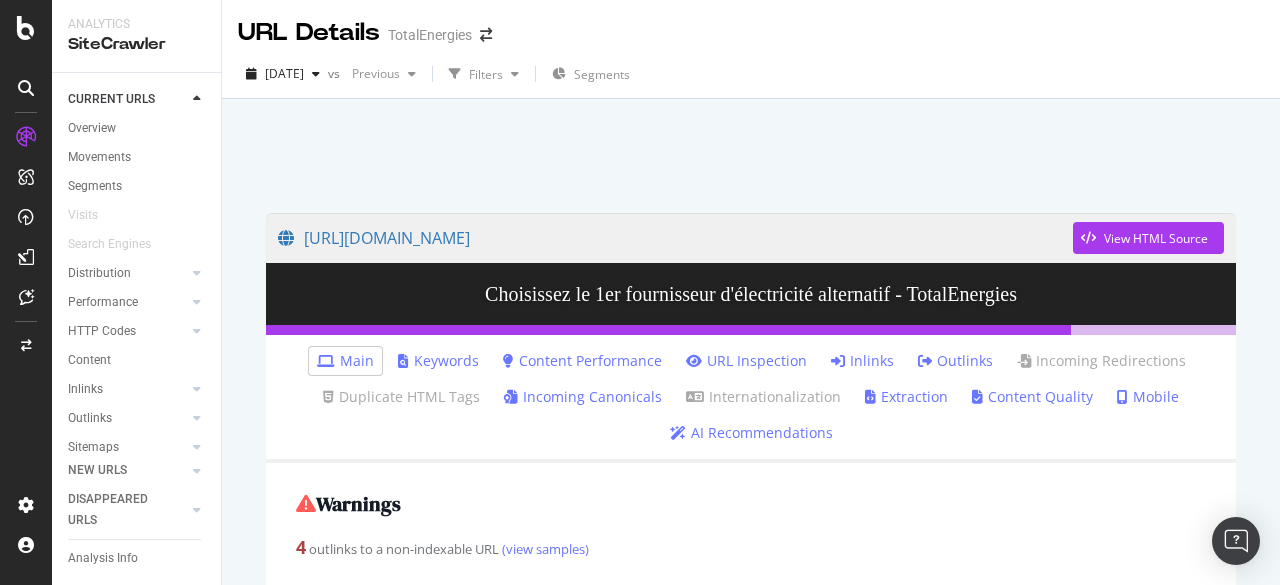 click on "URL Inspection" at bounding box center [746, 361] 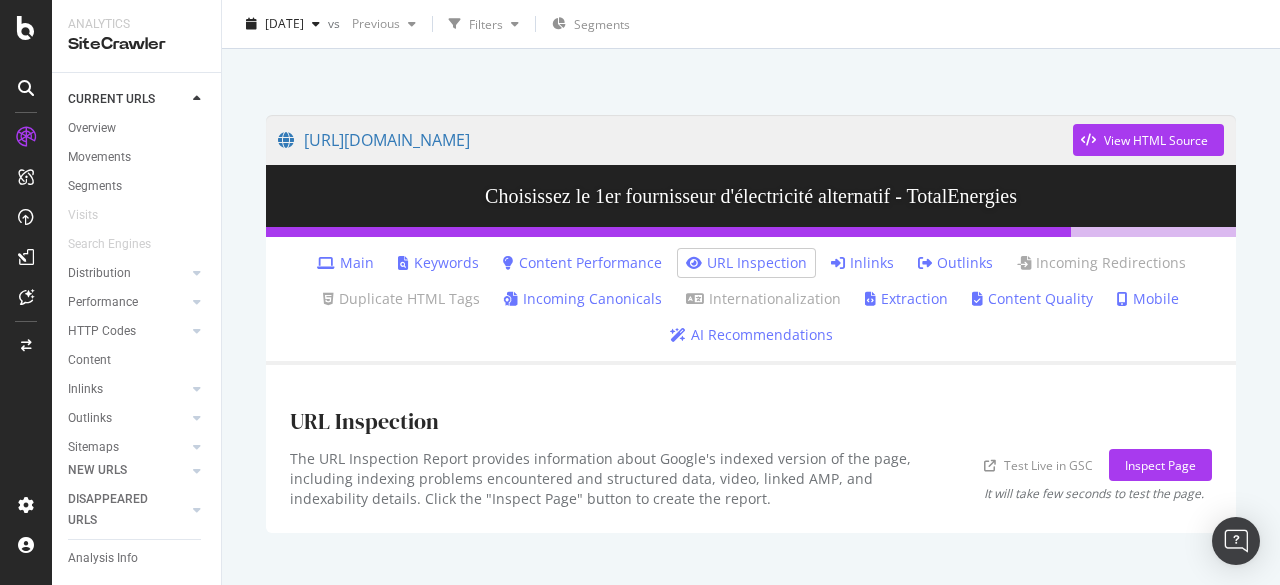 scroll, scrollTop: 96, scrollLeft: 0, axis: vertical 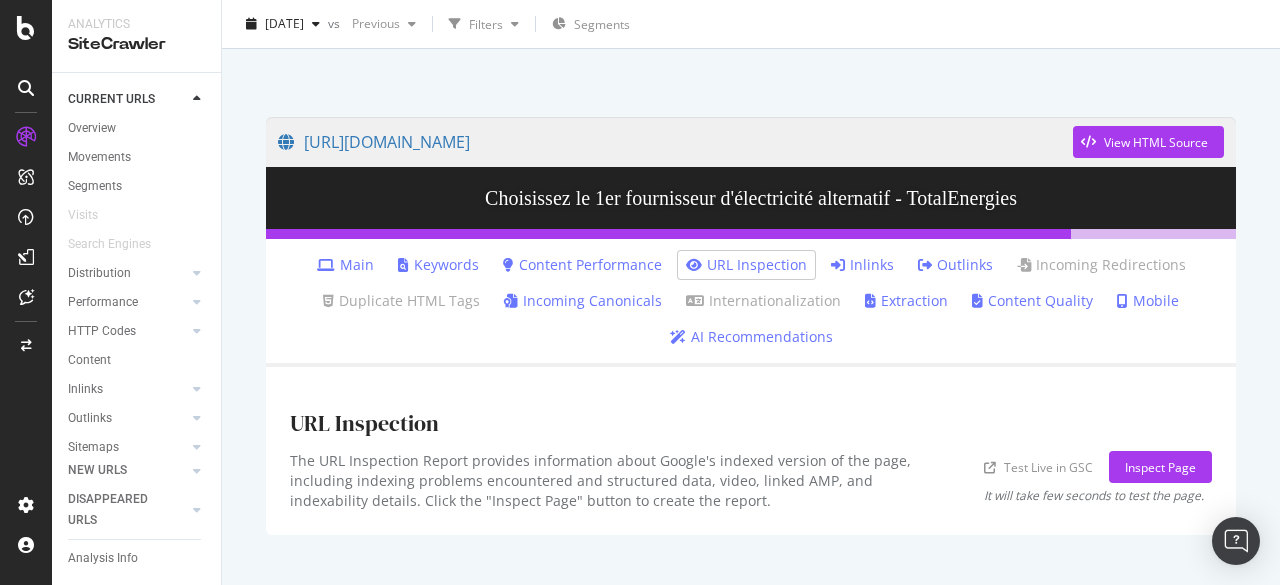 click on "Test Live in GSC Inspect Page It will take few seconds to test the page." at bounding box center [1098, 481] 